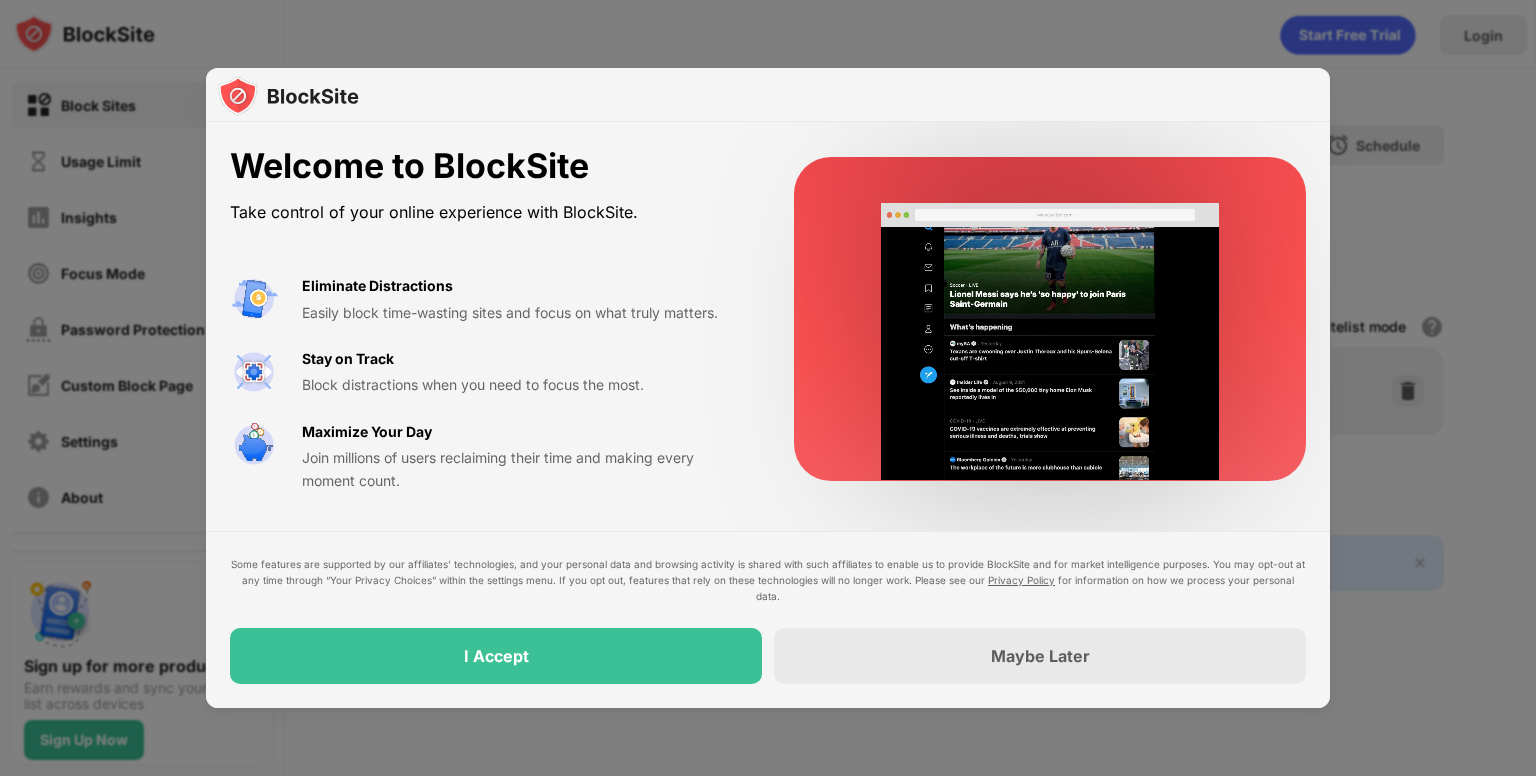 scroll, scrollTop: 0, scrollLeft: 0, axis: both 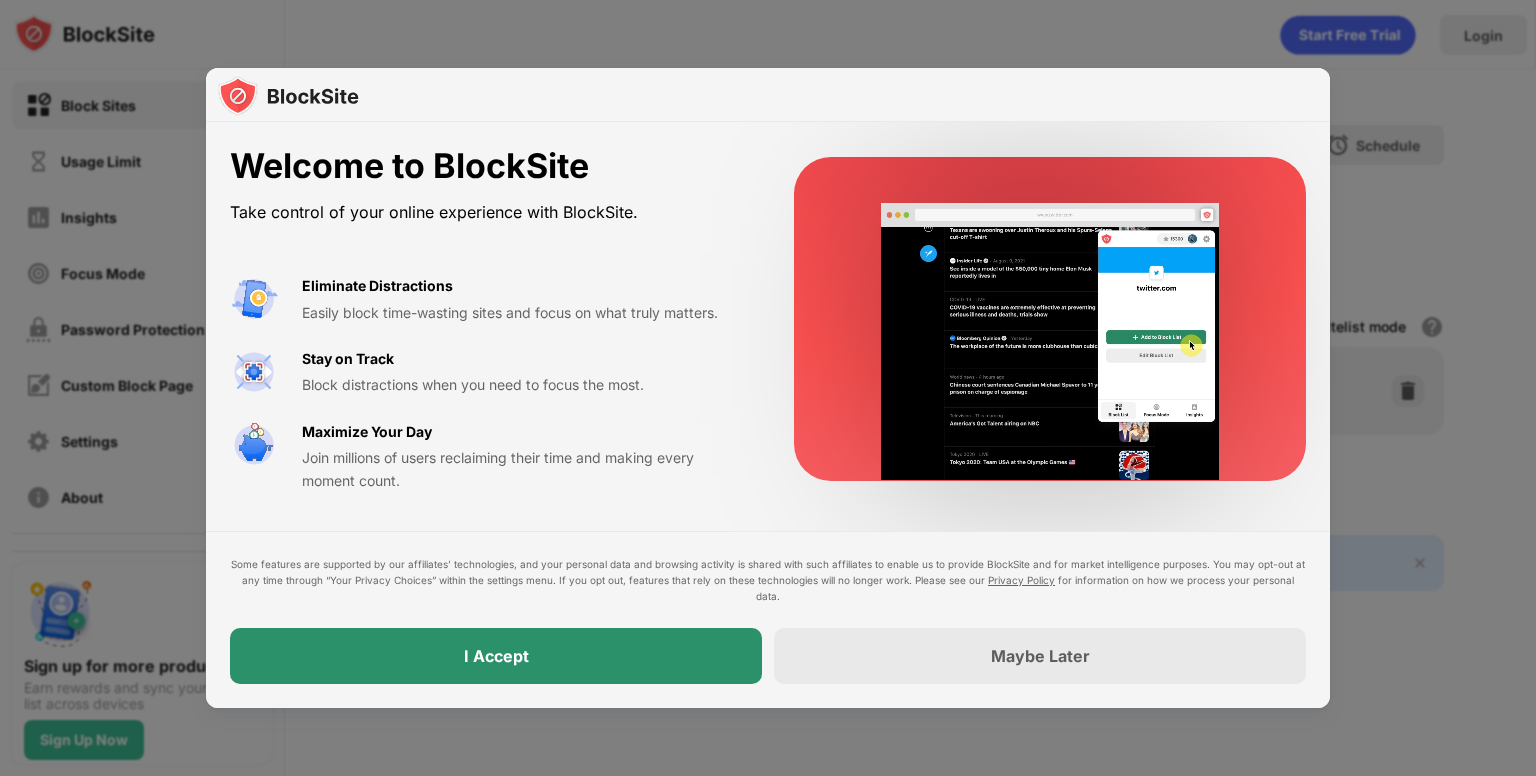 click on "I Accept" at bounding box center [496, 656] 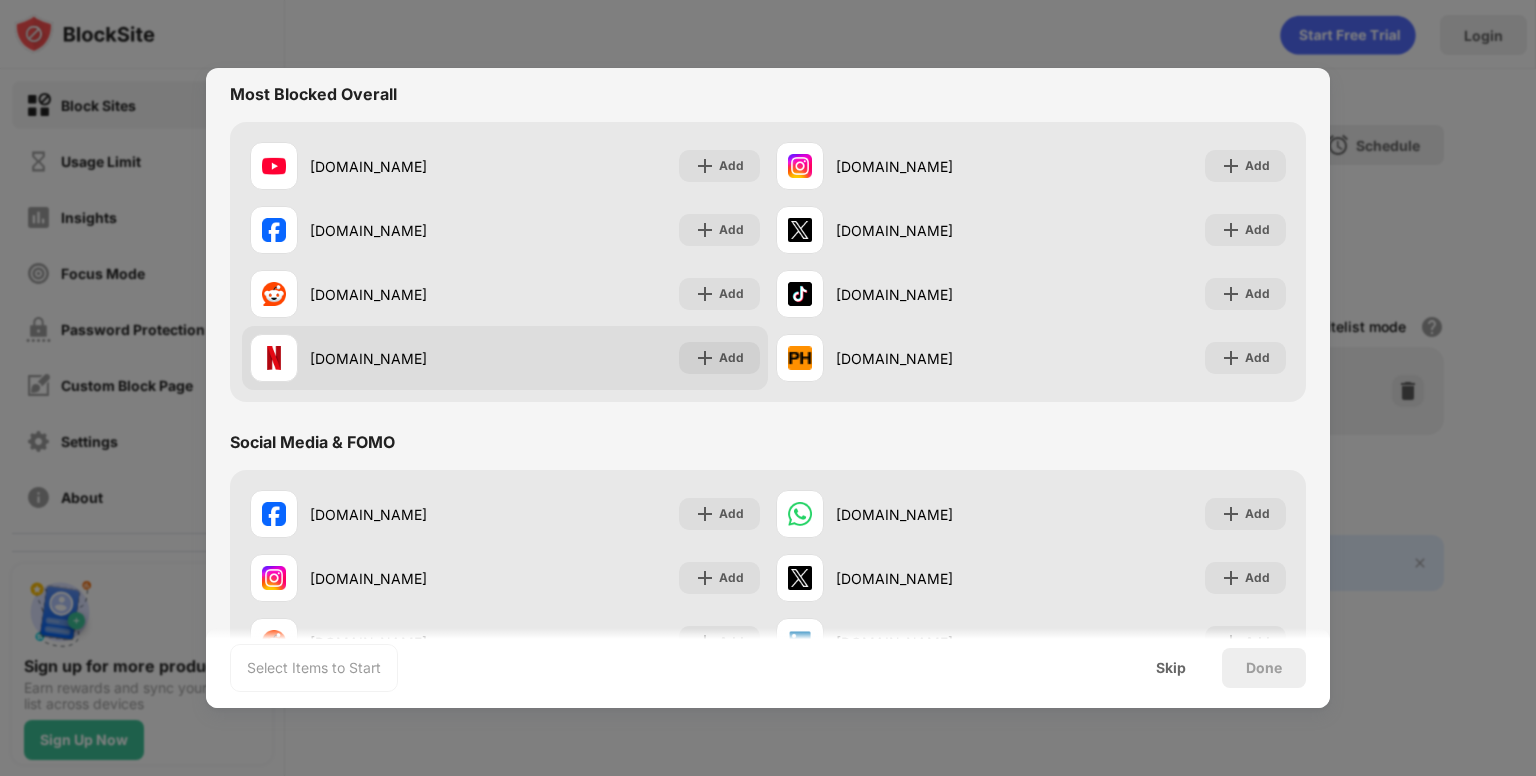 scroll, scrollTop: 0, scrollLeft: 0, axis: both 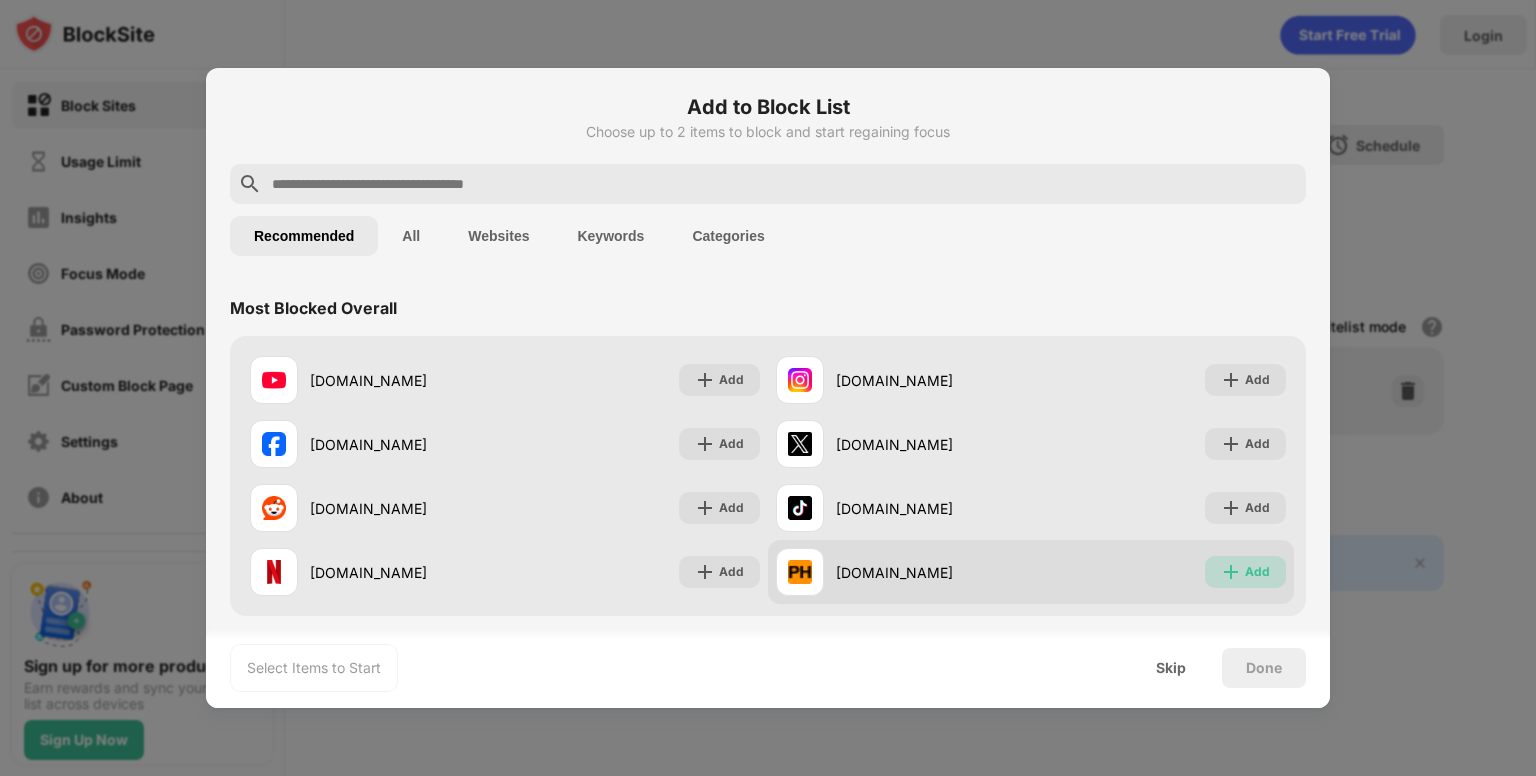 click on "Add" at bounding box center (1257, 572) 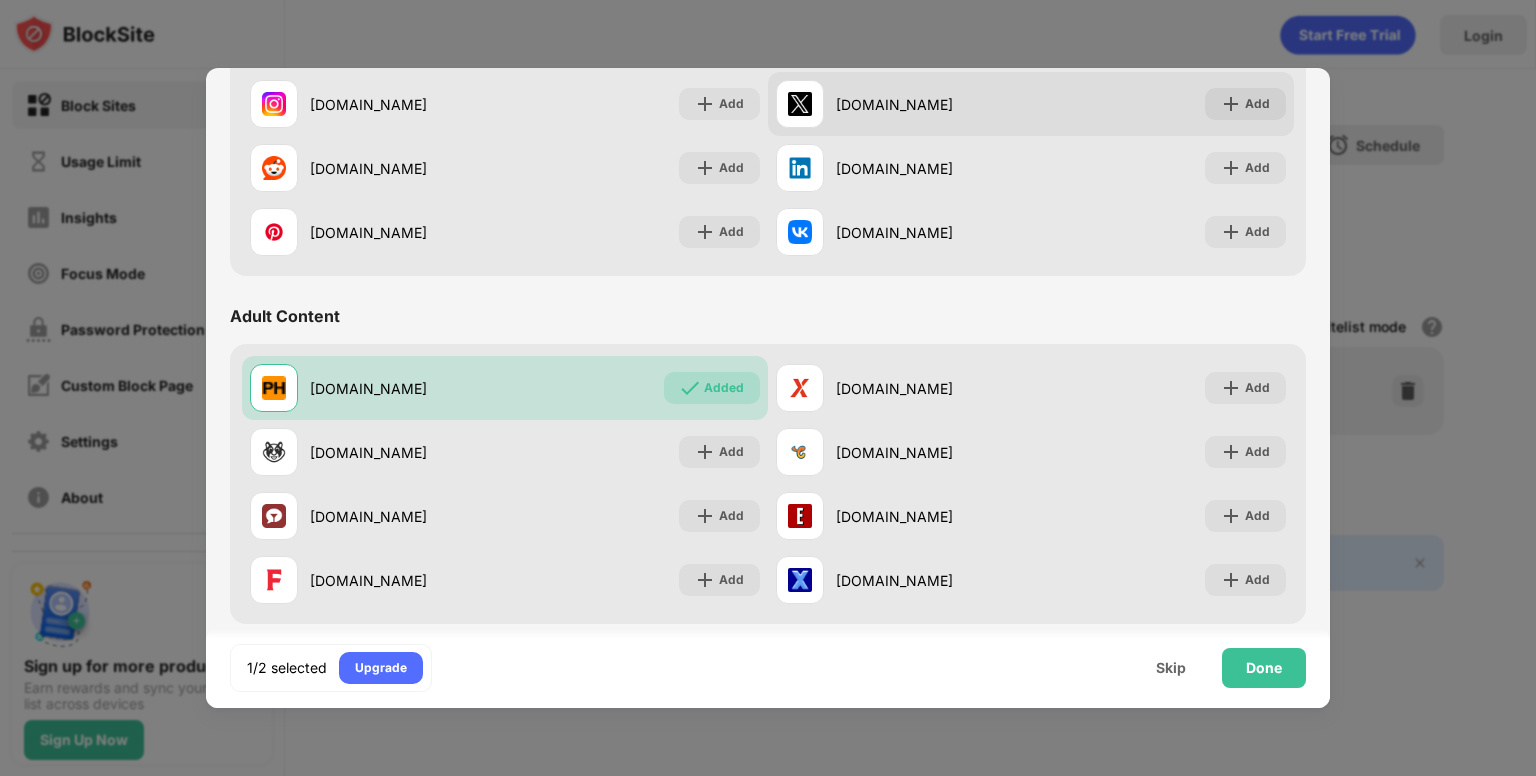 scroll, scrollTop: 688, scrollLeft: 0, axis: vertical 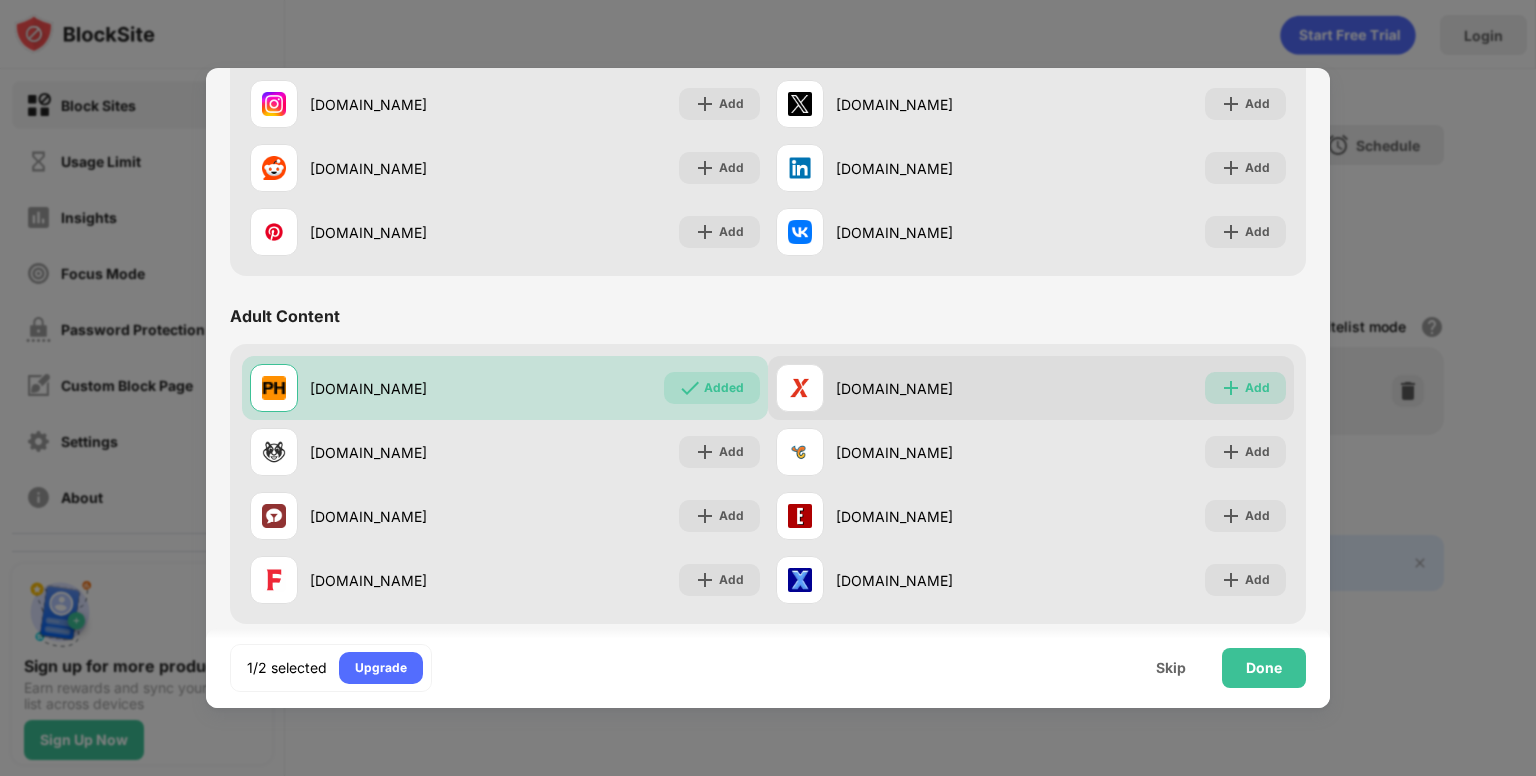 click on "Add" at bounding box center (1257, 388) 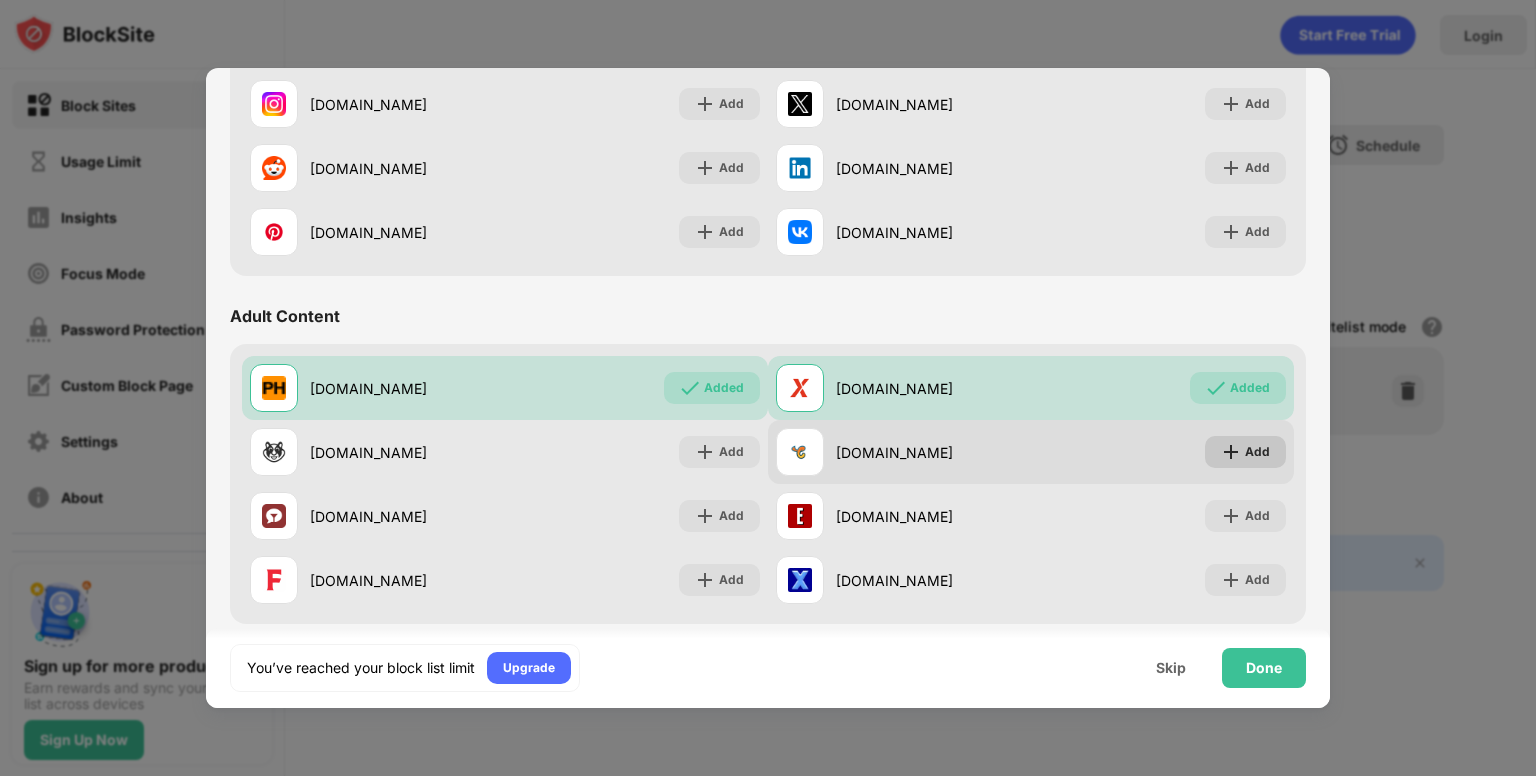 click on "Add" at bounding box center (1257, 452) 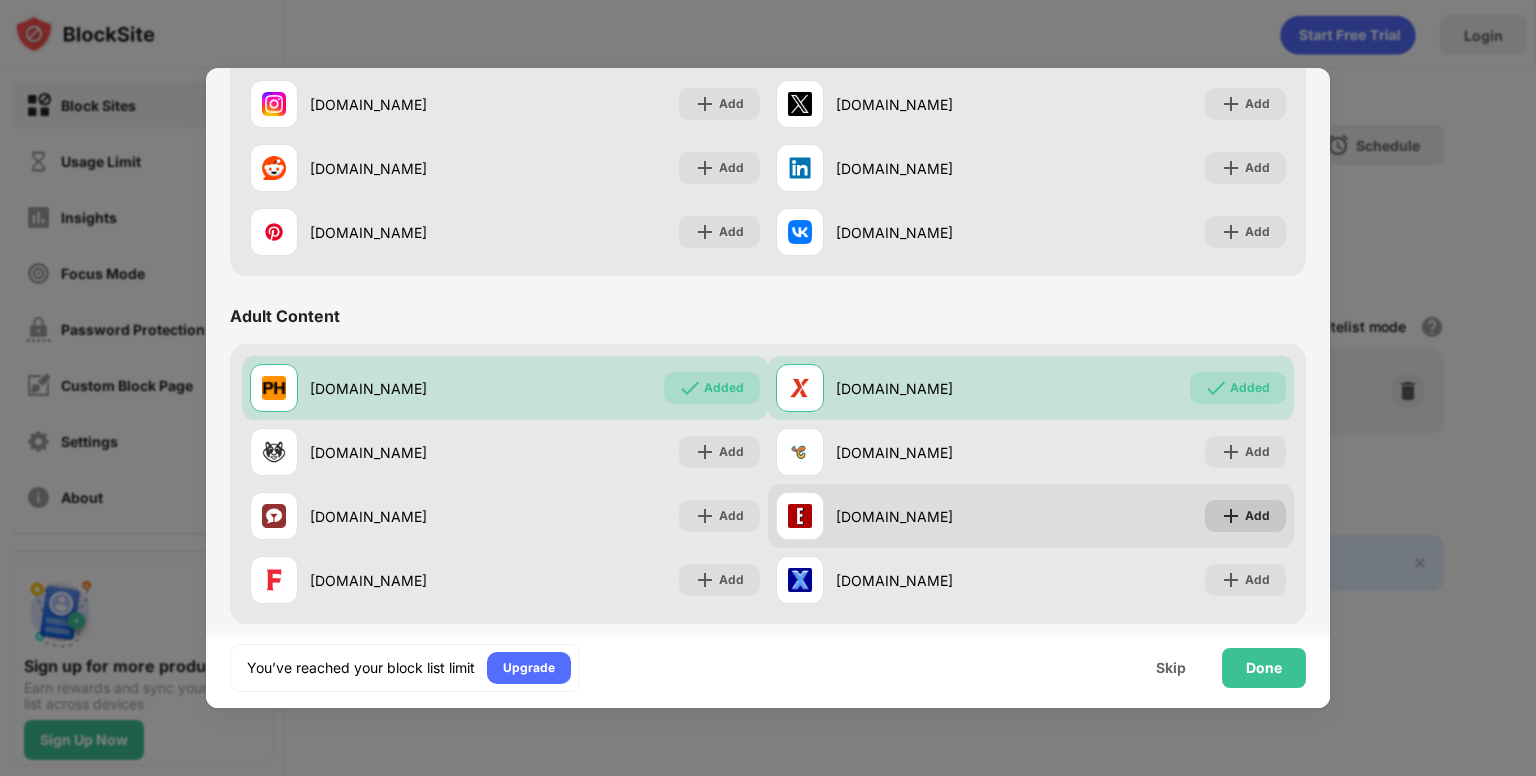 click on "Add" at bounding box center (1257, 516) 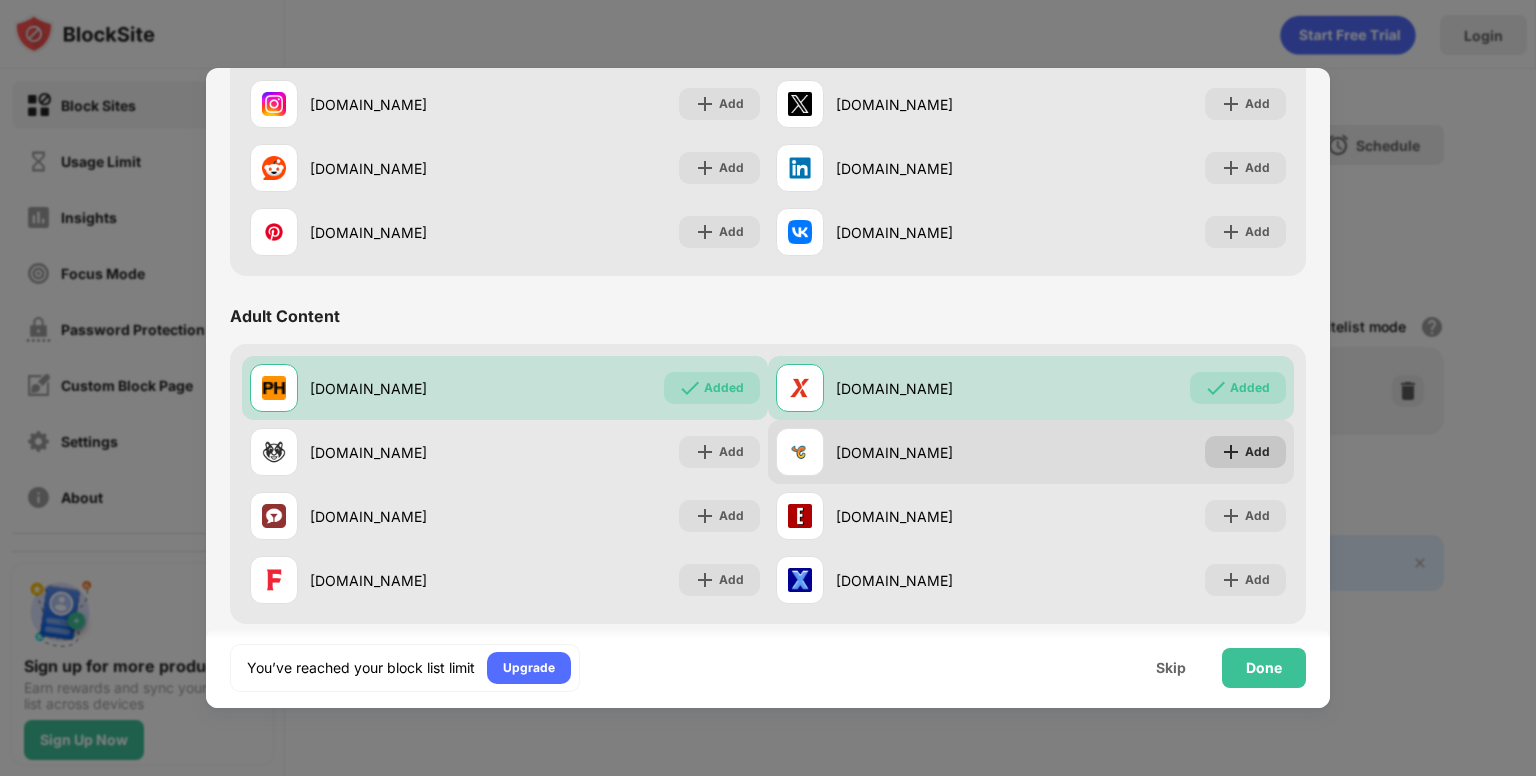 click at bounding box center (1231, 452) 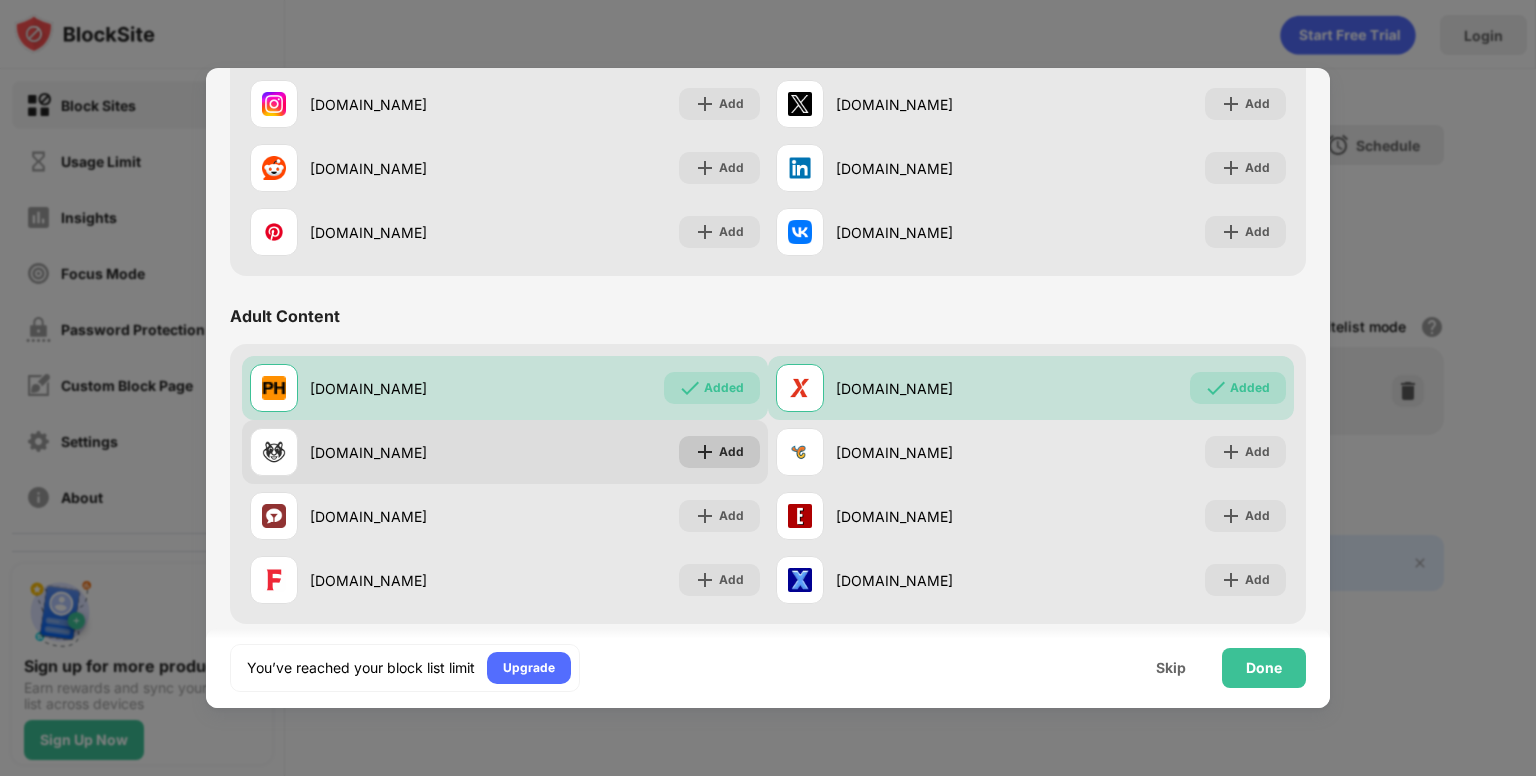 click on "Add" at bounding box center [731, 452] 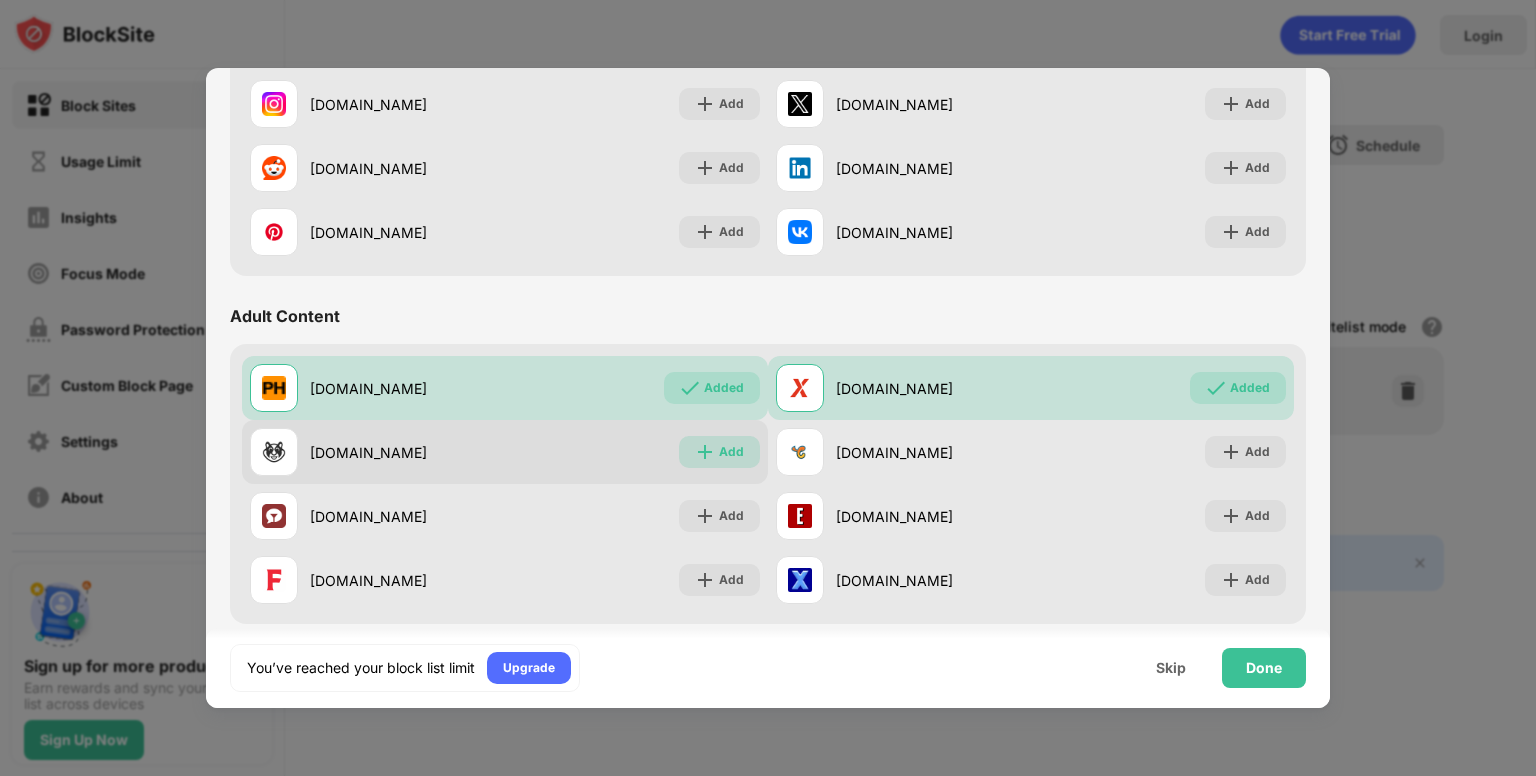 click on "Add" at bounding box center [731, 452] 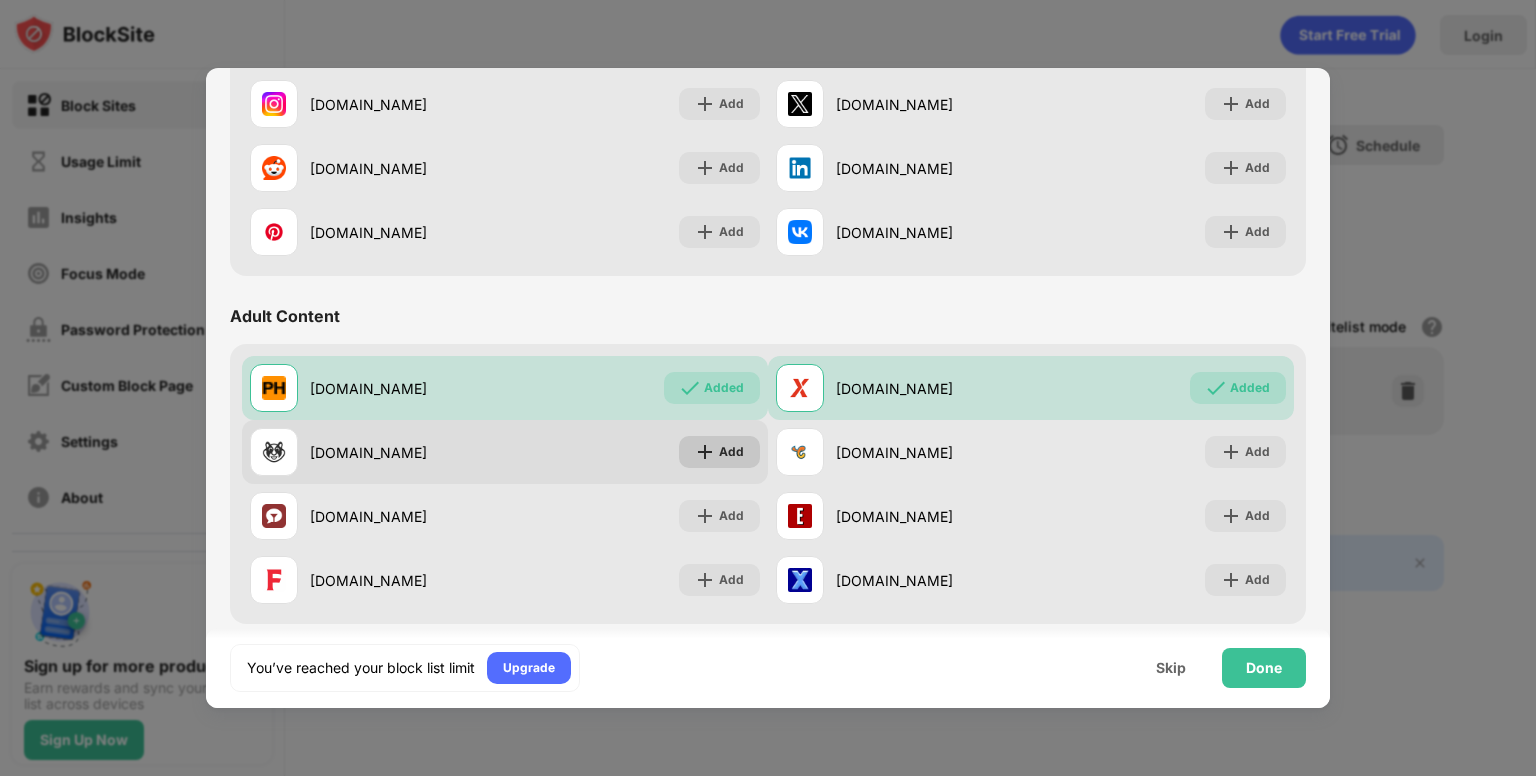 click on "Add" at bounding box center (731, 452) 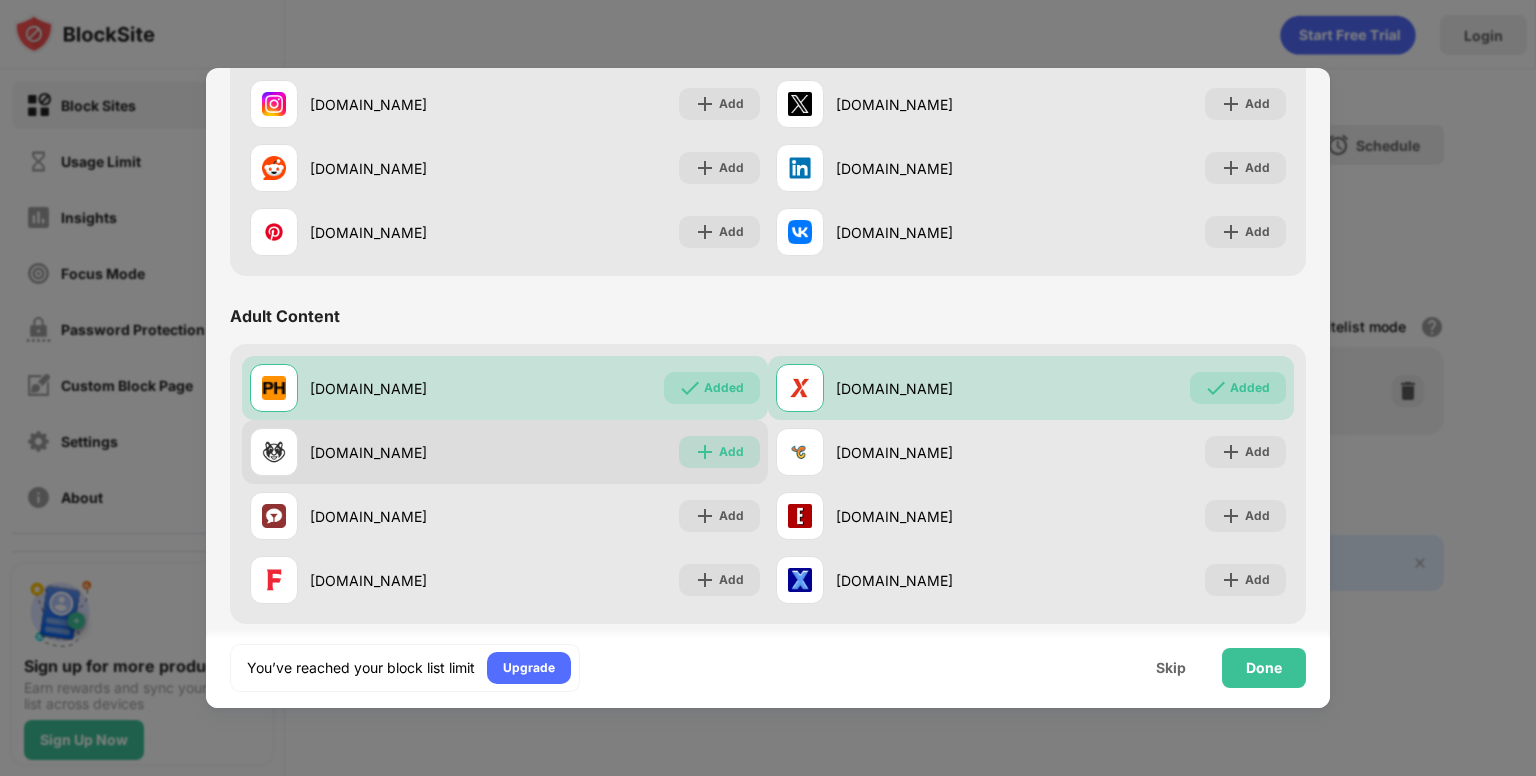 click on "Add" at bounding box center (731, 452) 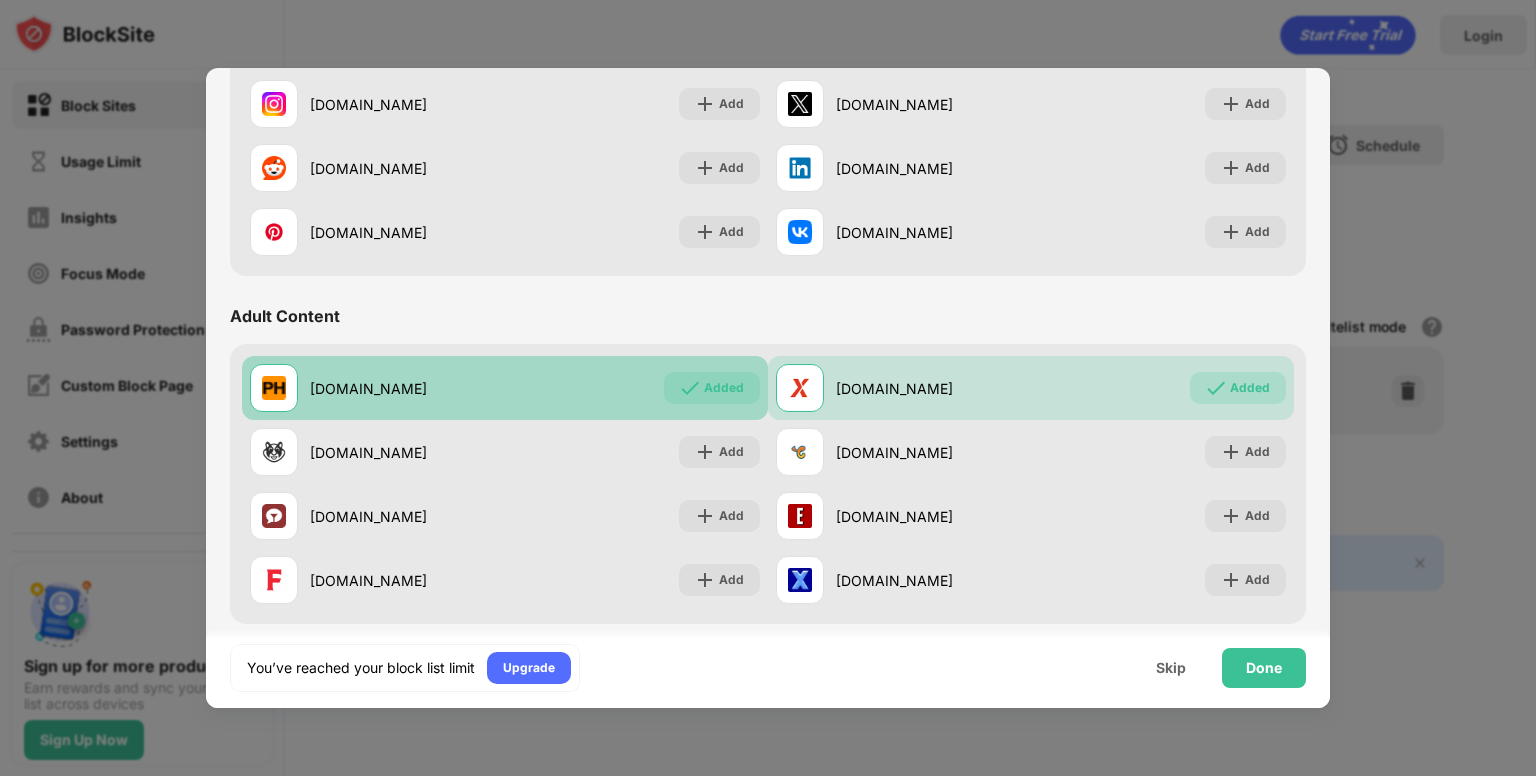 click on "Added" at bounding box center (712, 388) 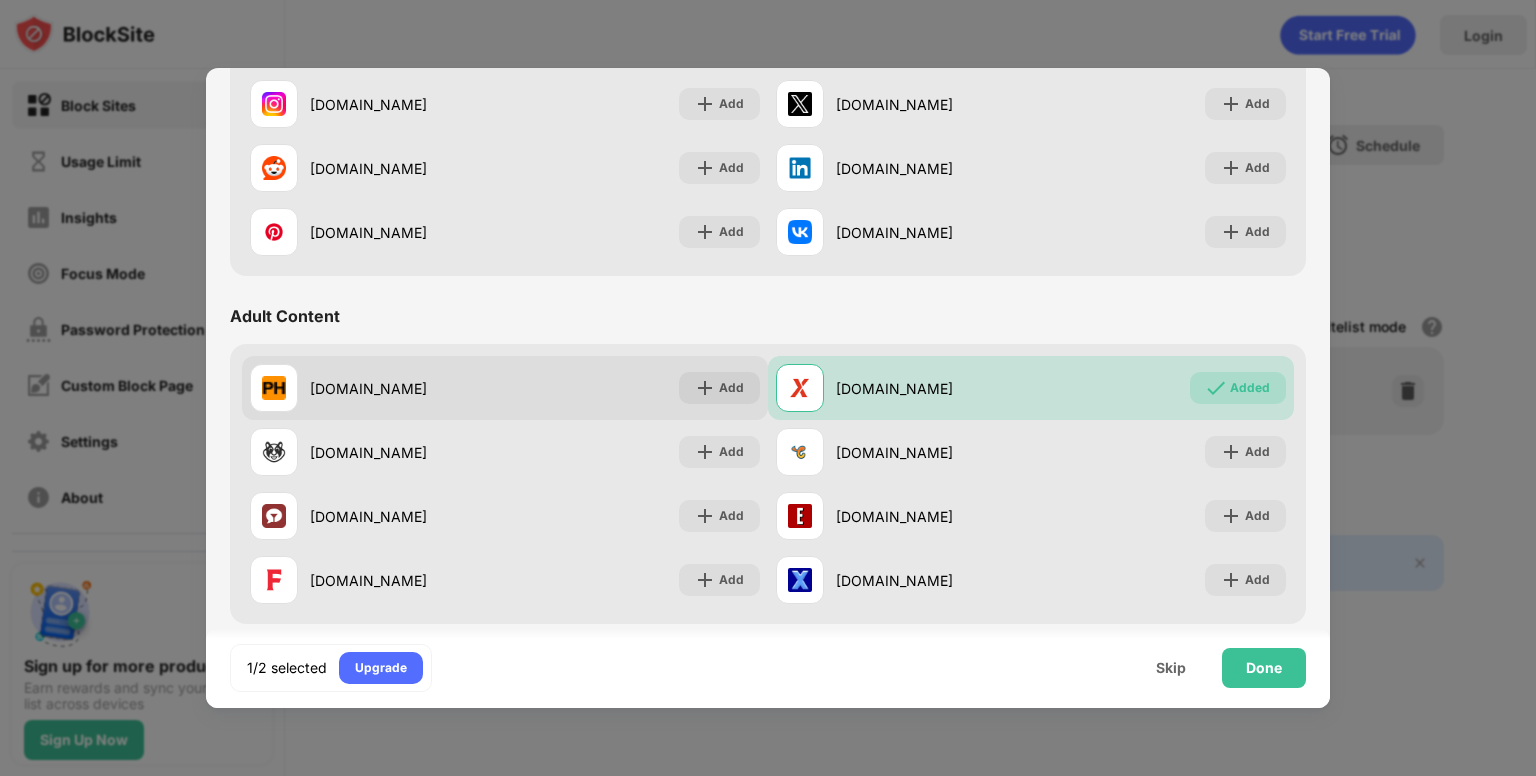 click on "Add" at bounding box center (719, 388) 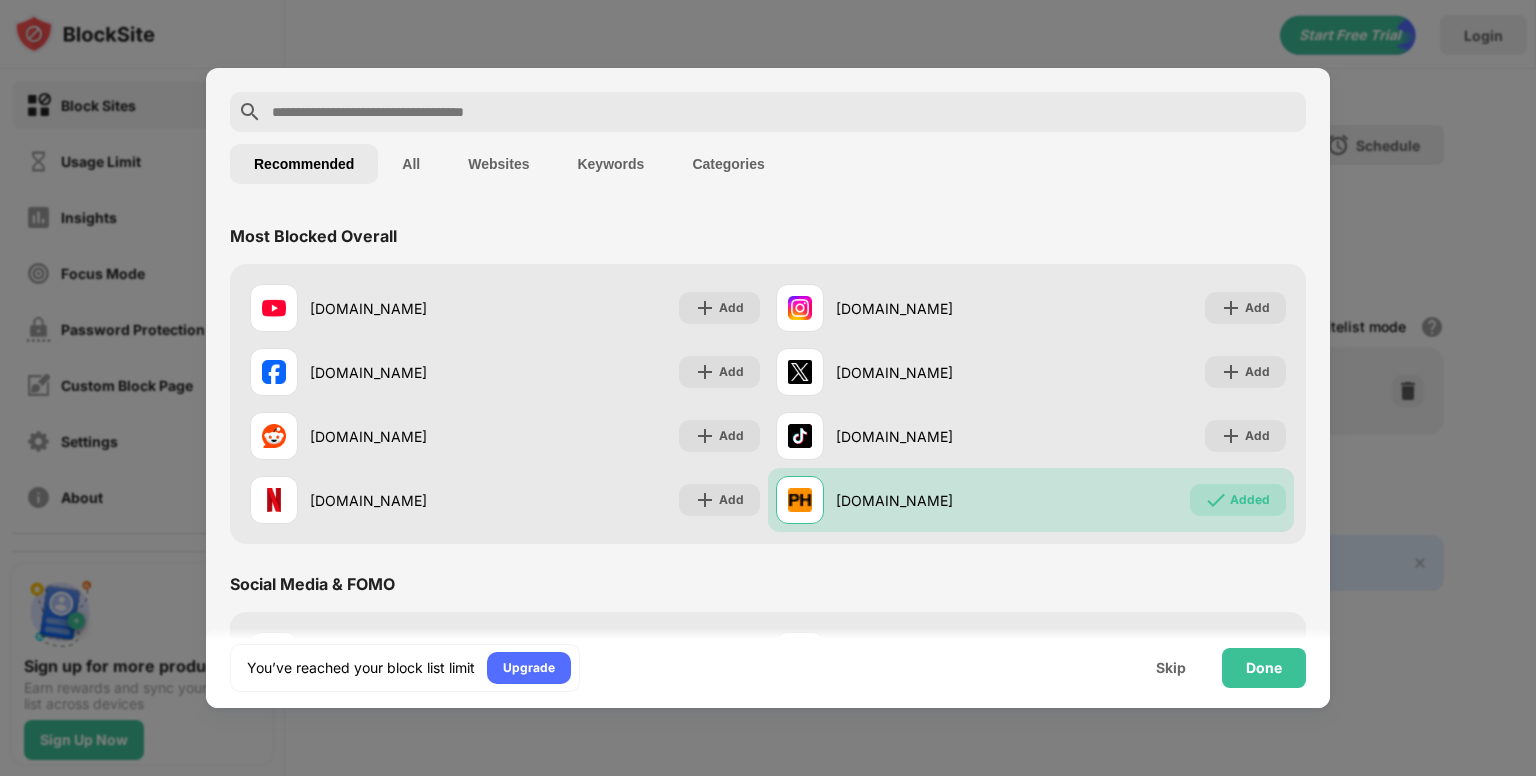 scroll, scrollTop: 0, scrollLeft: 0, axis: both 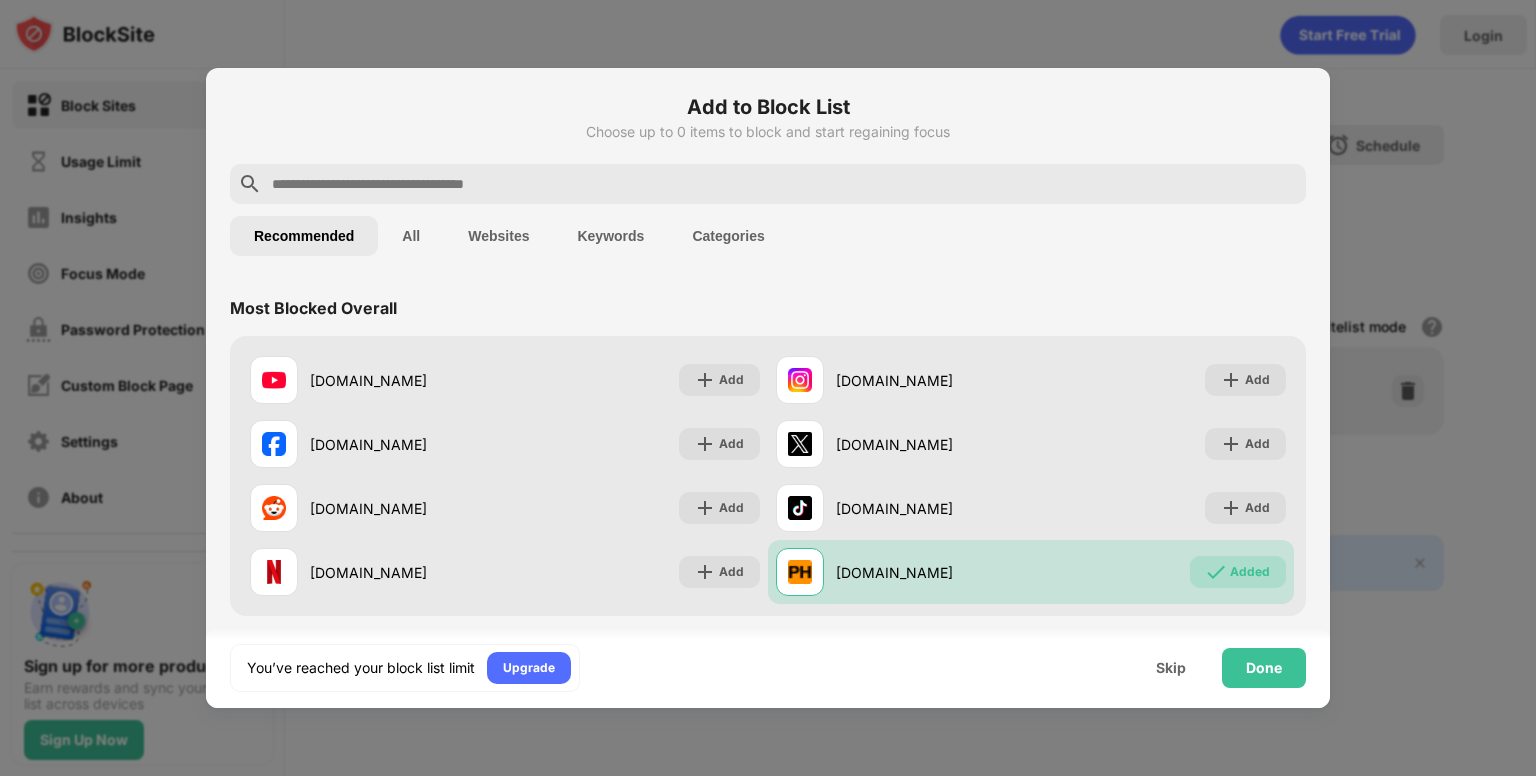 click on "Keywords" at bounding box center [610, 236] 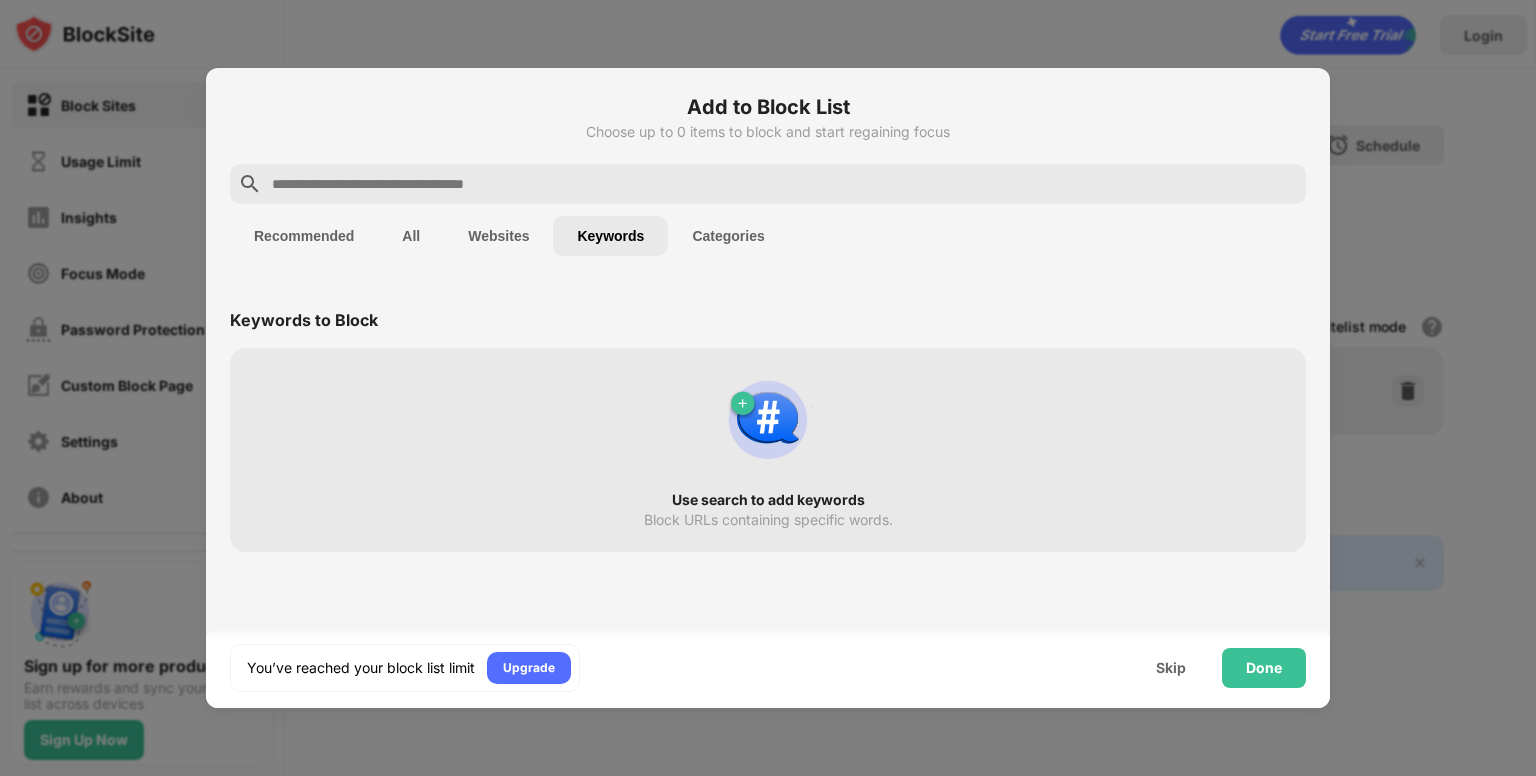 click at bounding box center (784, 184) 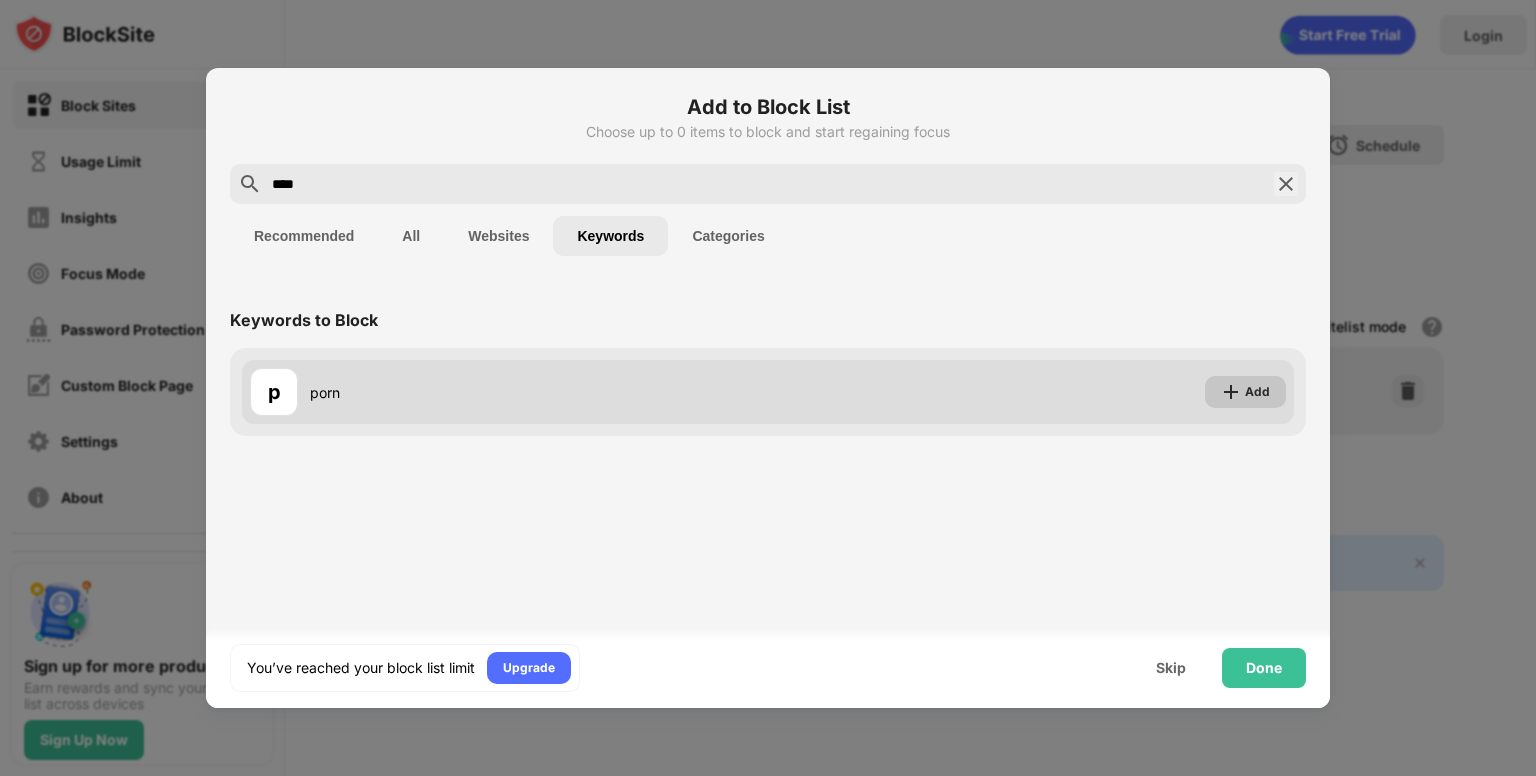 type on "****" 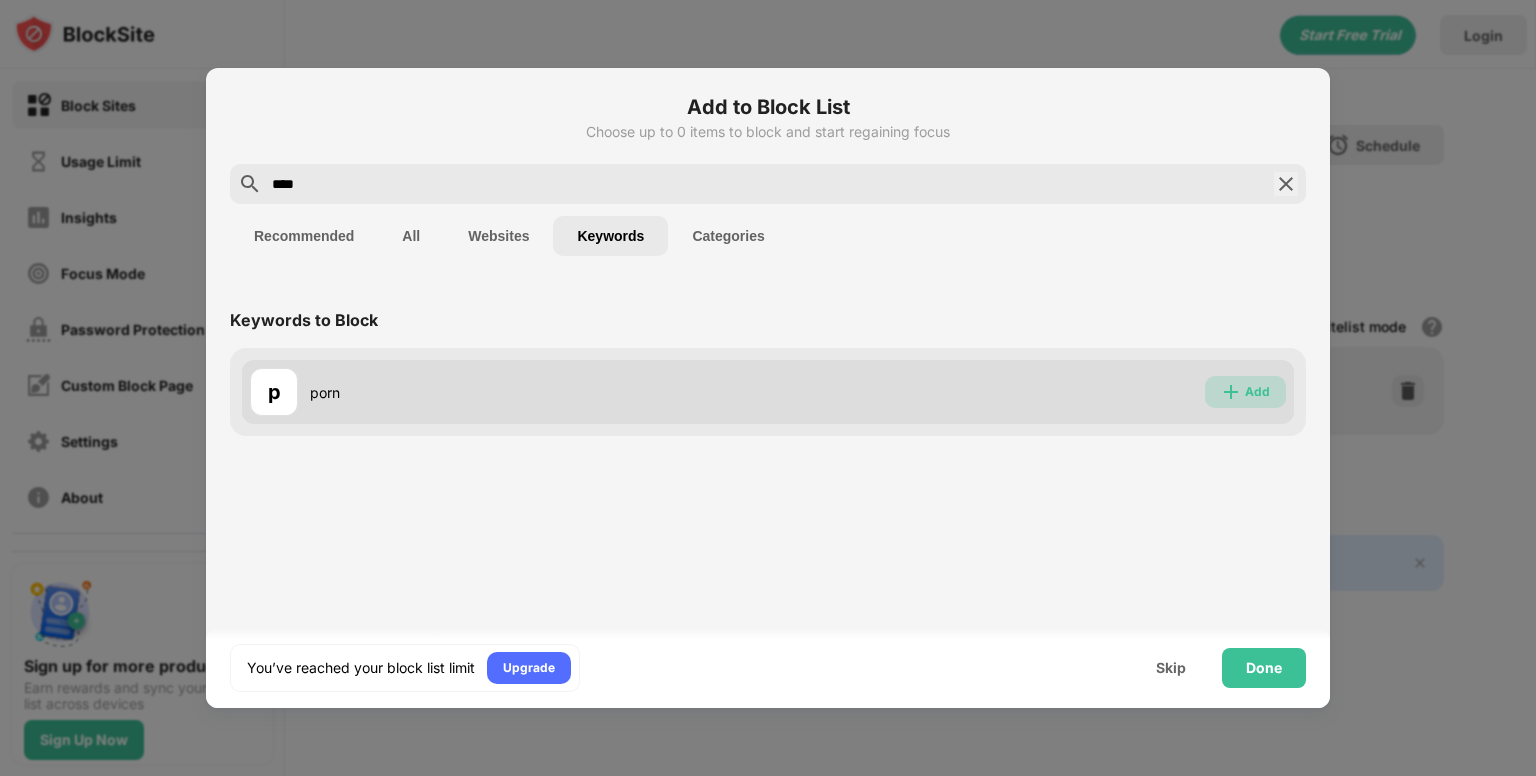 click on "Add" at bounding box center [1257, 392] 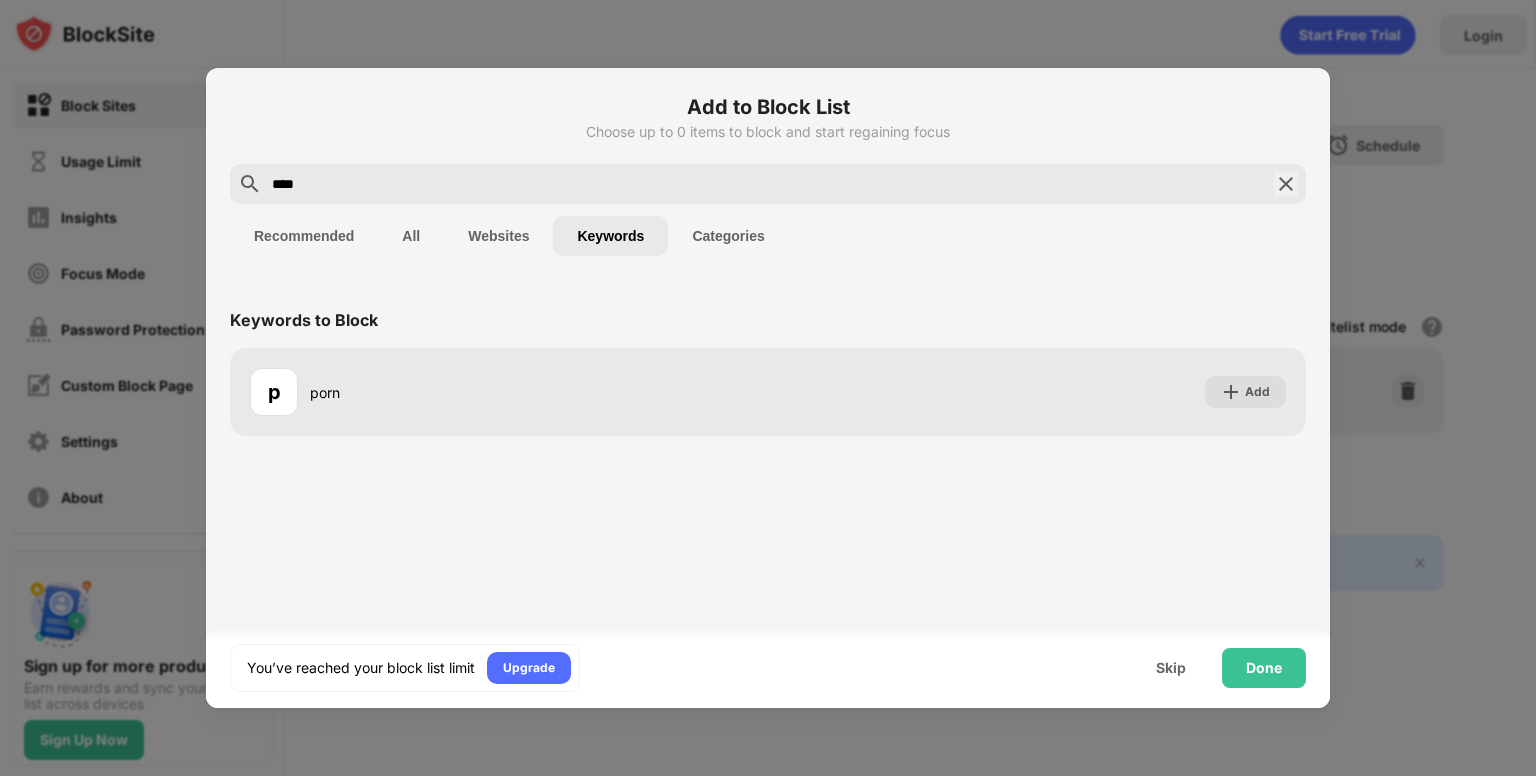 click on "Recommended" at bounding box center (304, 236) 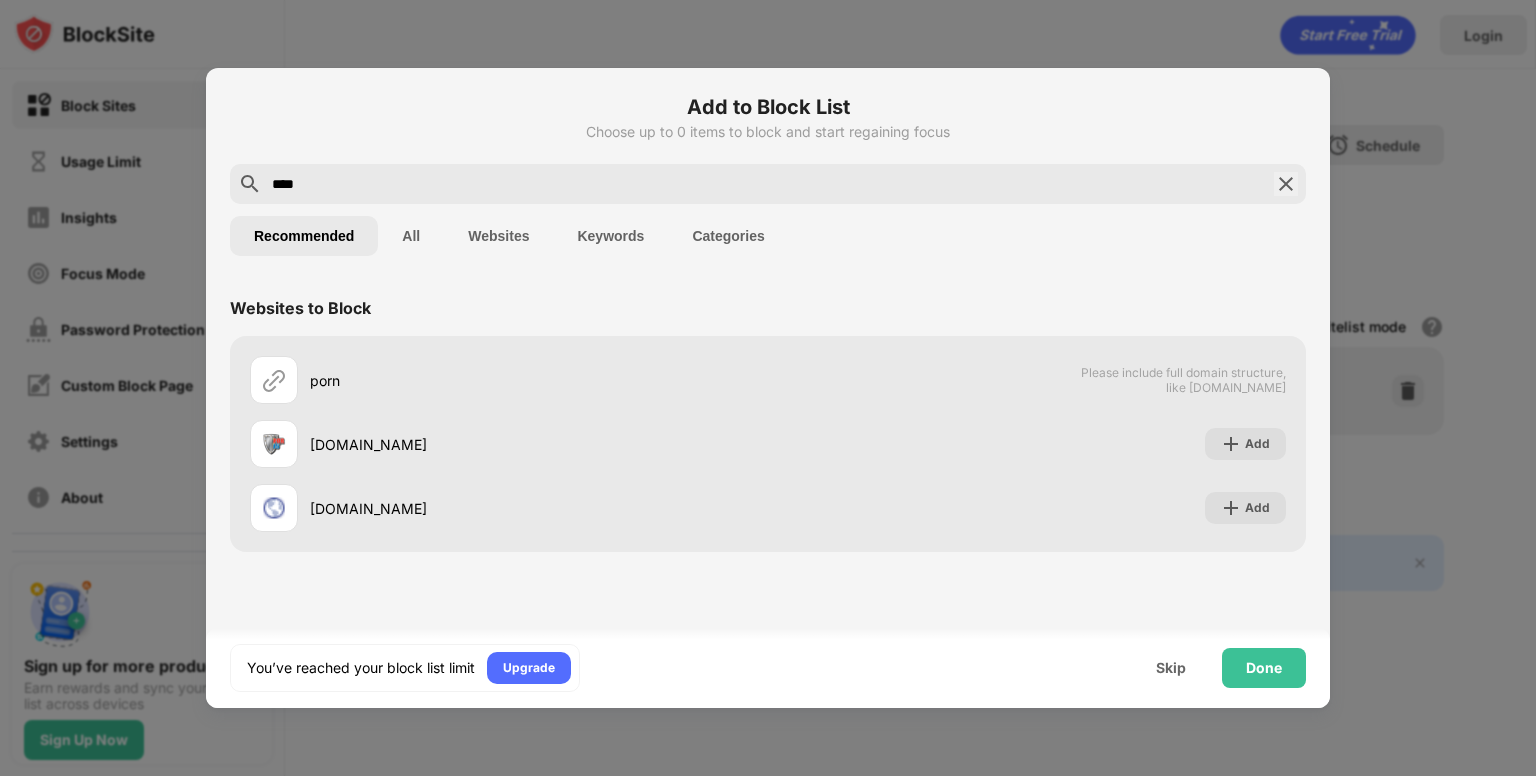 click on "All" at bounding box center [411, 236] 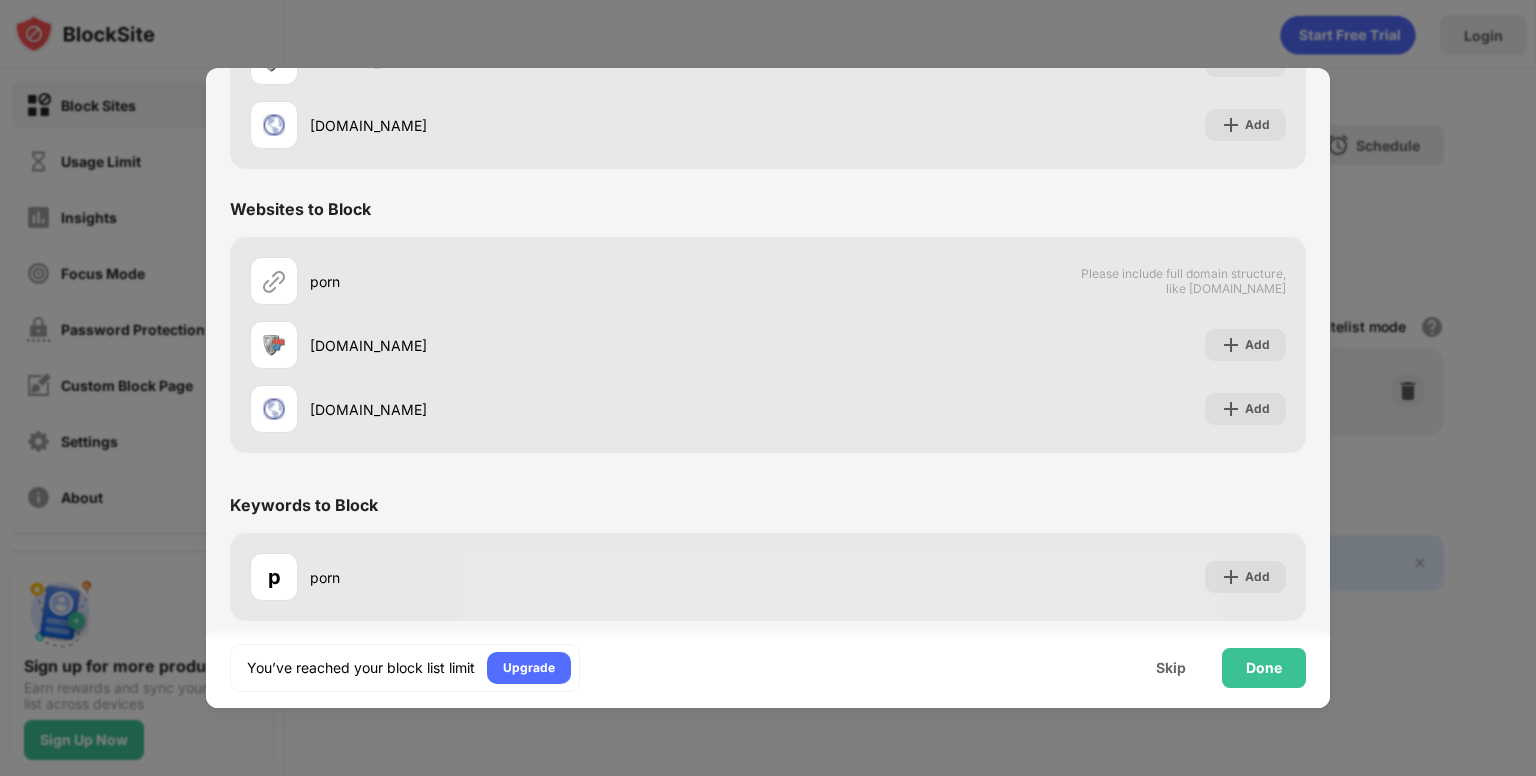 scroll, scrollTop: 384, scrollLeft: 0, axis: vertical 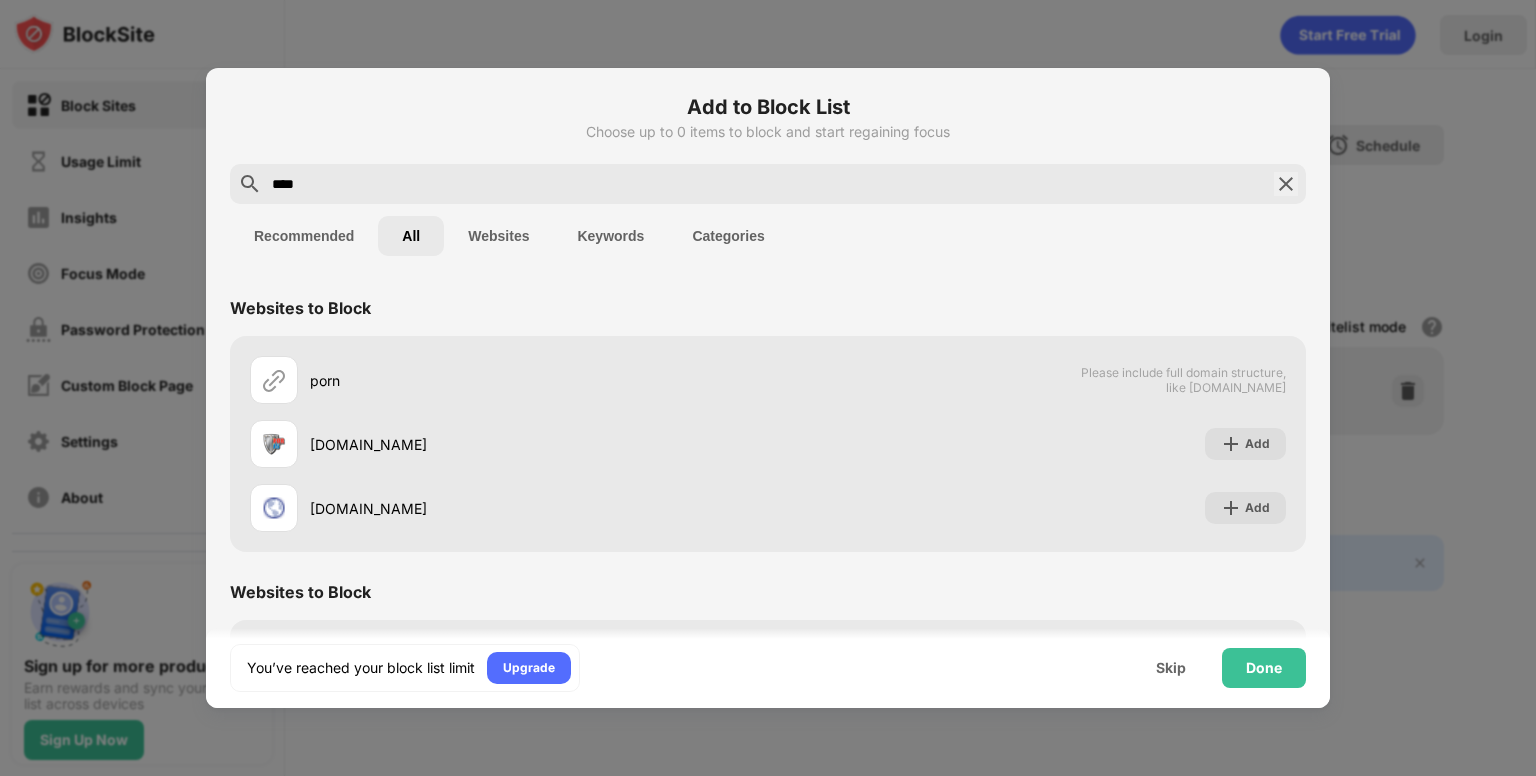 click on "Websites" at bounding box center [498, 236] 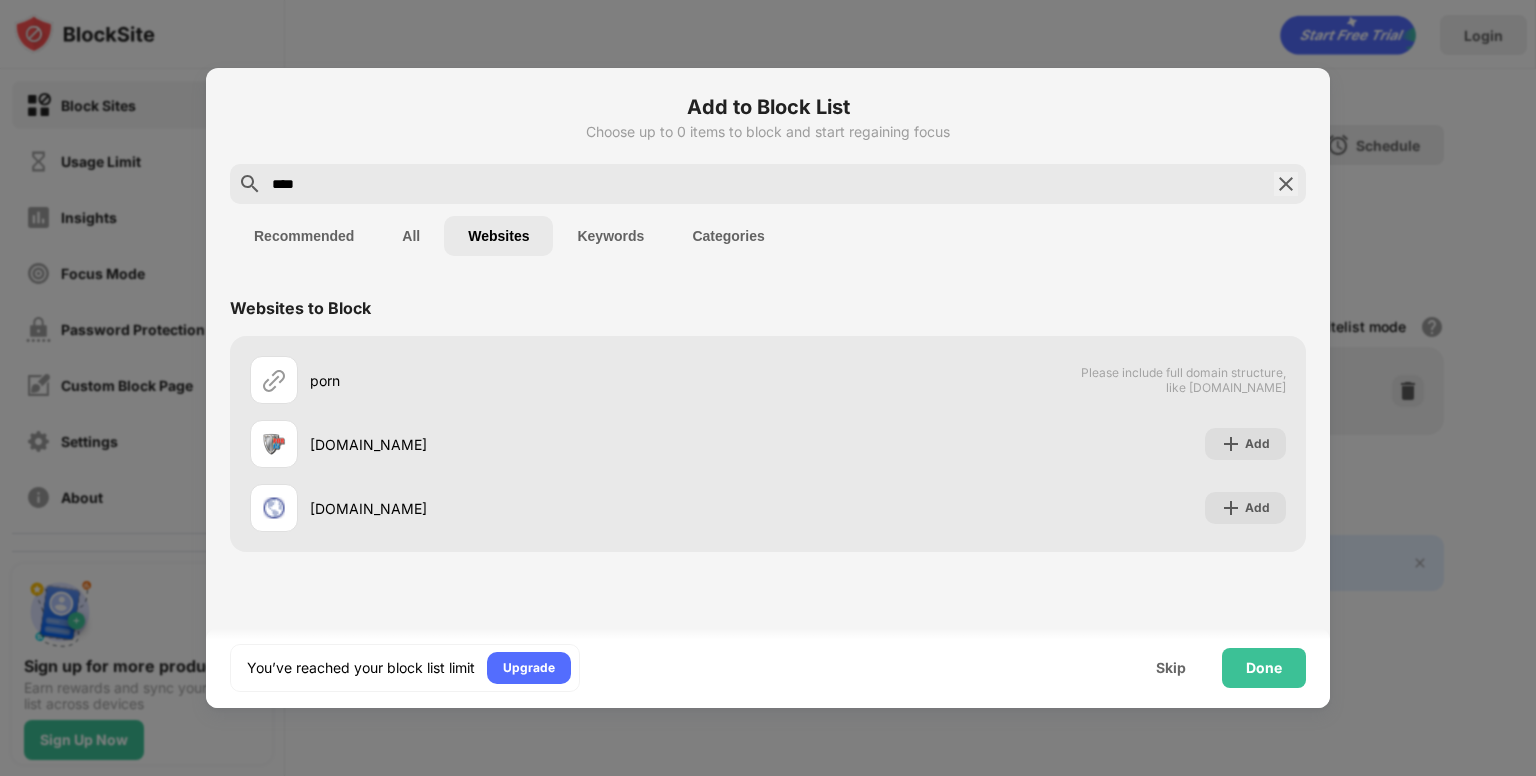 click on "Recommended" at bounding box center (304, 236) 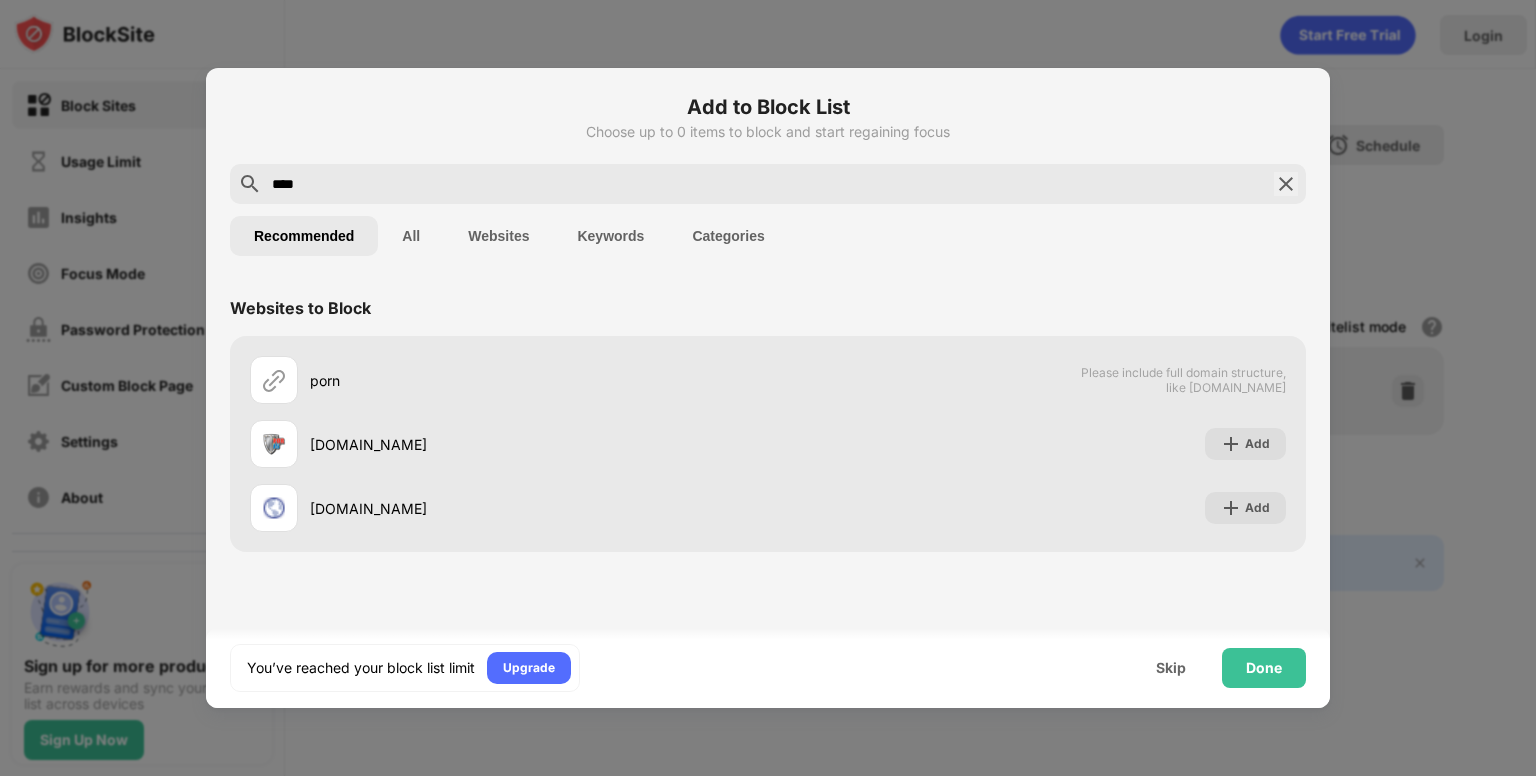 drag, startPoint x: 370, startPoint y: 185, endPoint x: 235, endPoint y: 165, distance: 136.47343 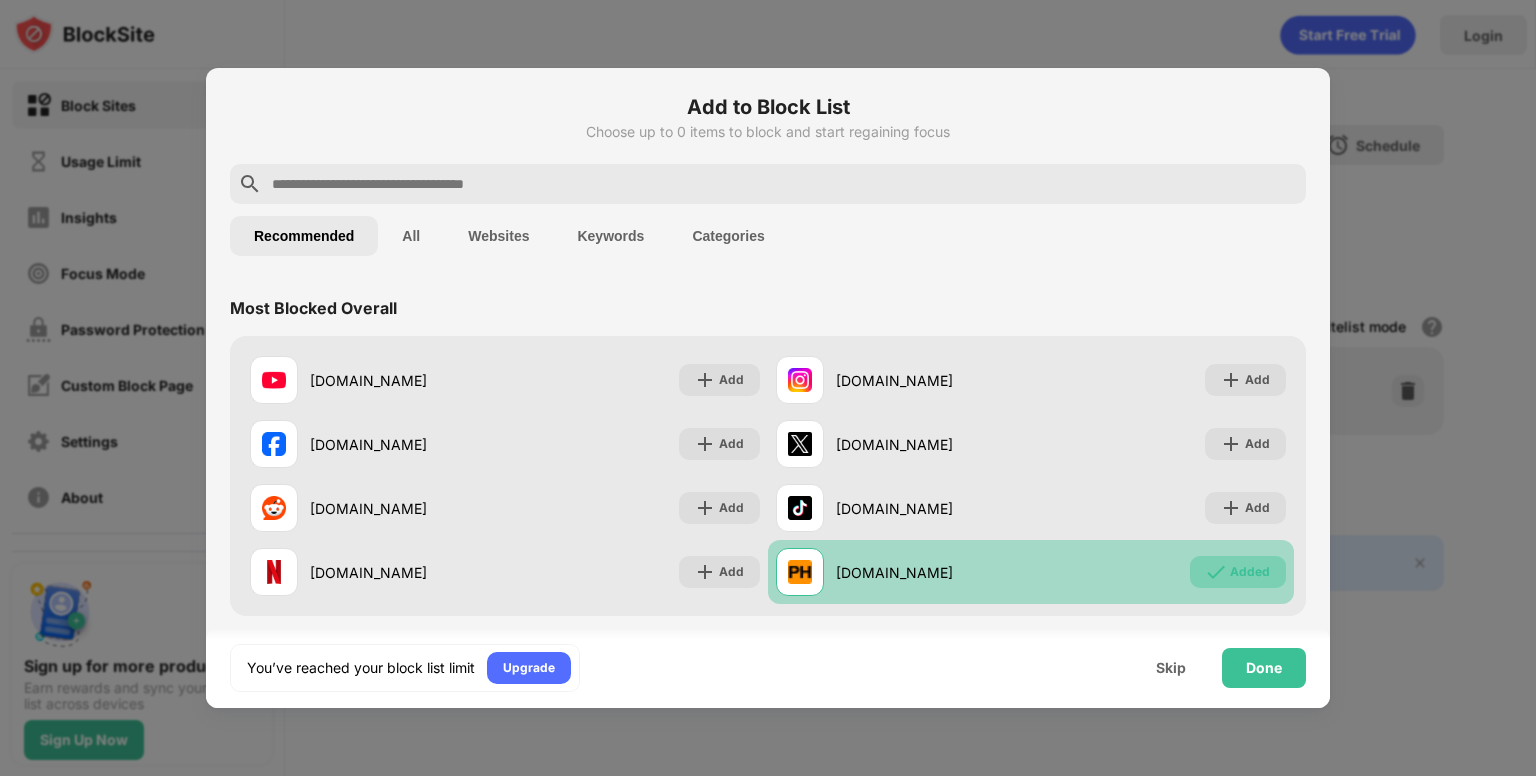 click on "Added" at bounding box center [1238, 572] 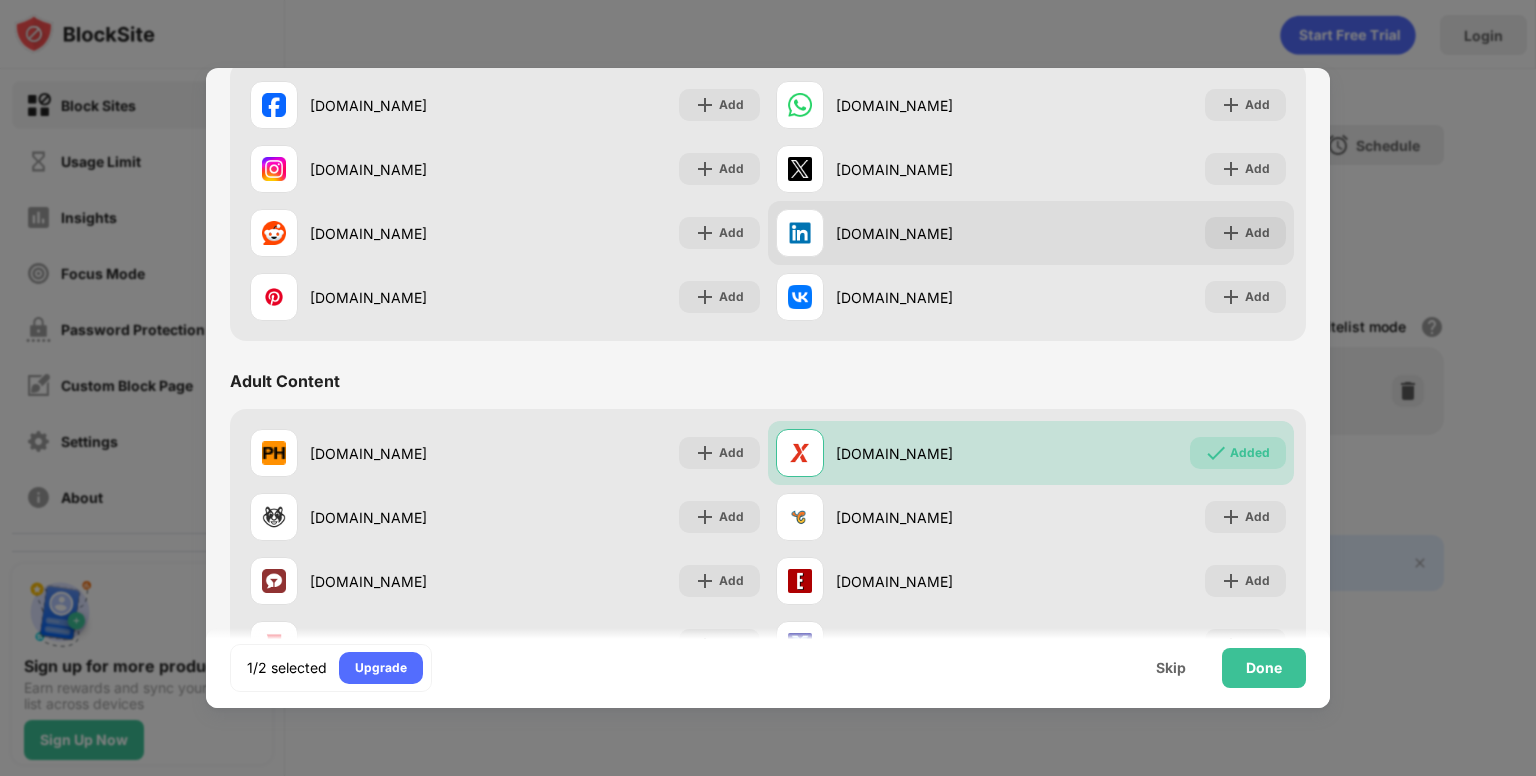 scroll, scrollTop: 0, scrollLeft: 0, axis: both 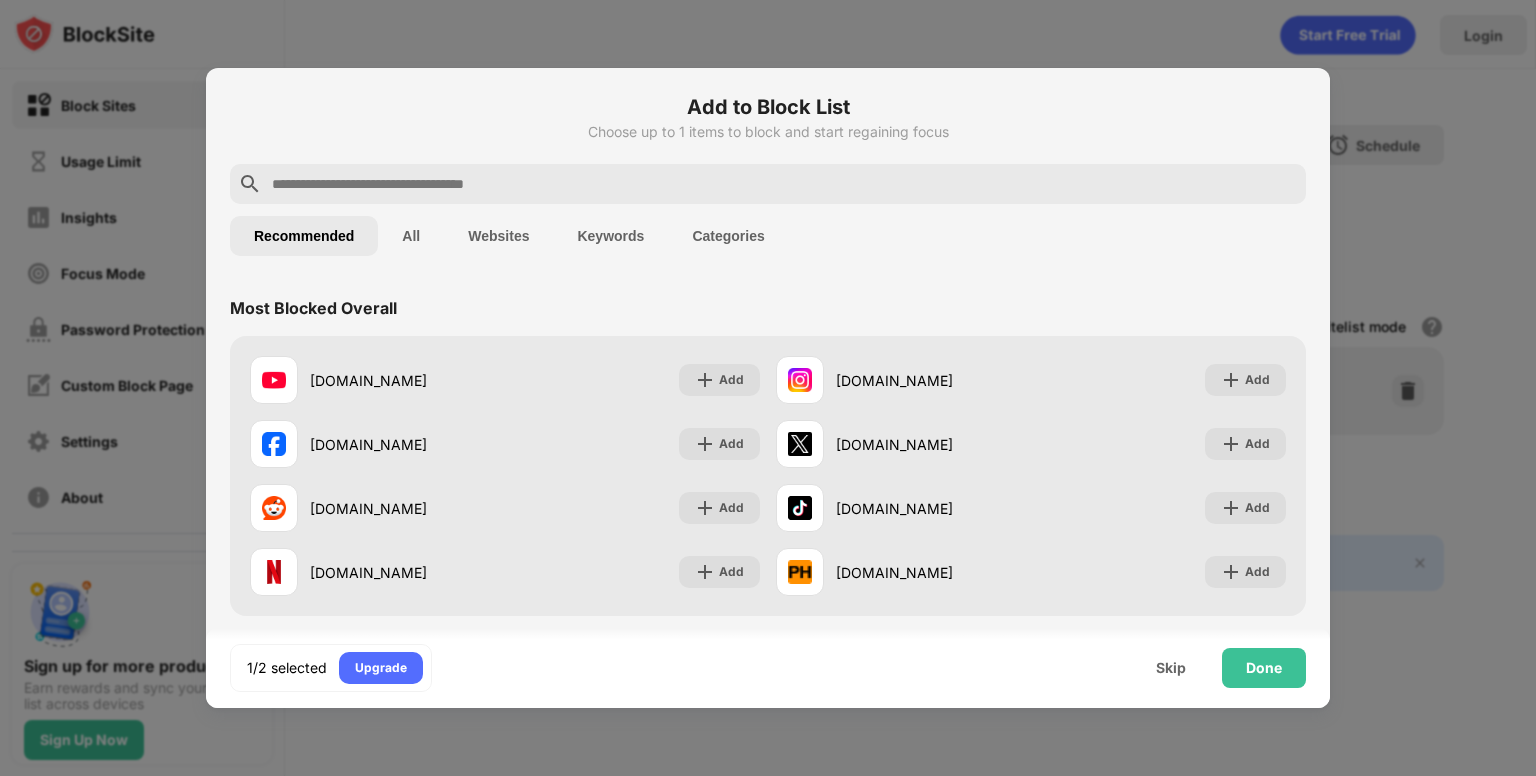 click on "Keywords" at bounding box center (610, 236) 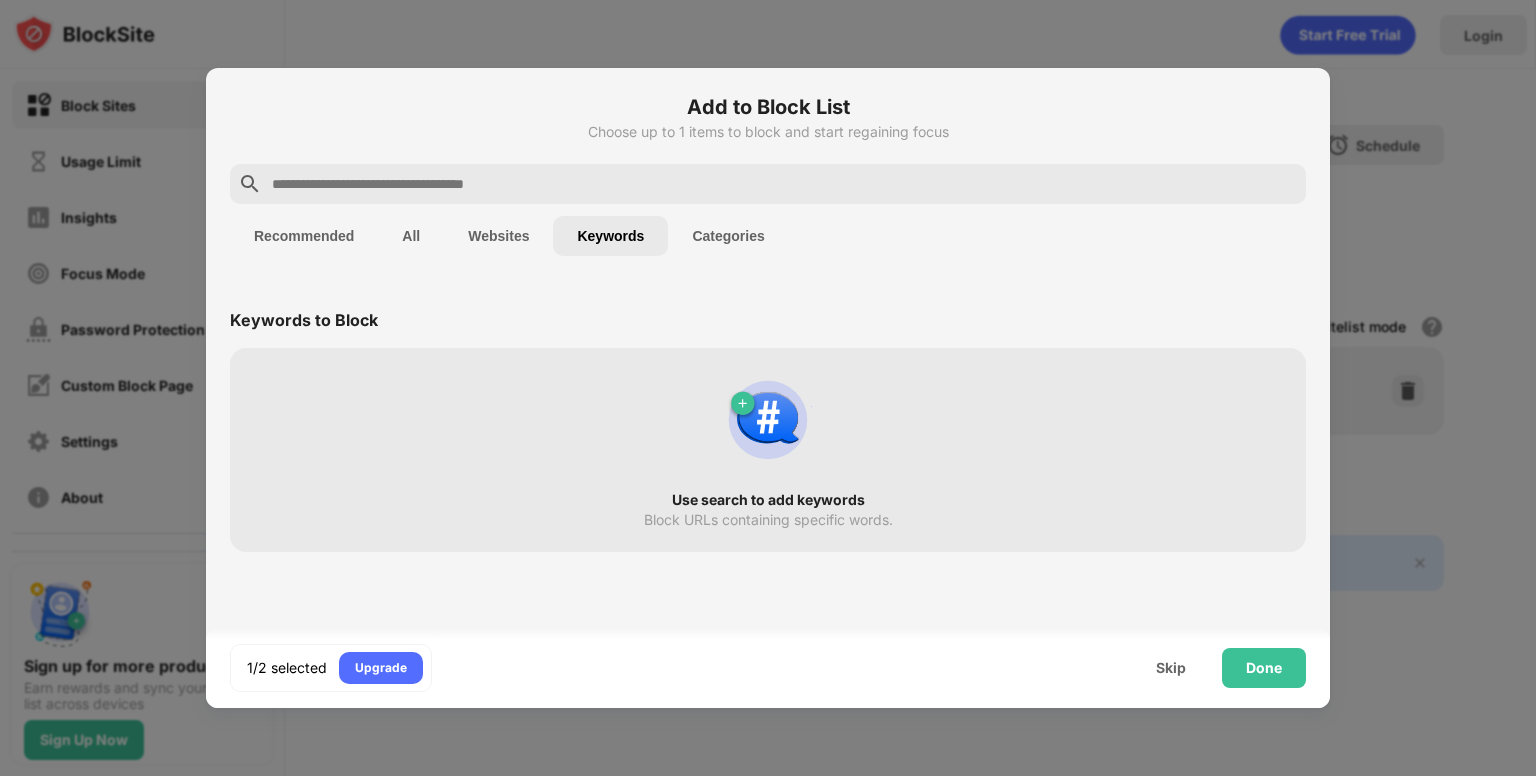 click at bounding box center (784, 184) 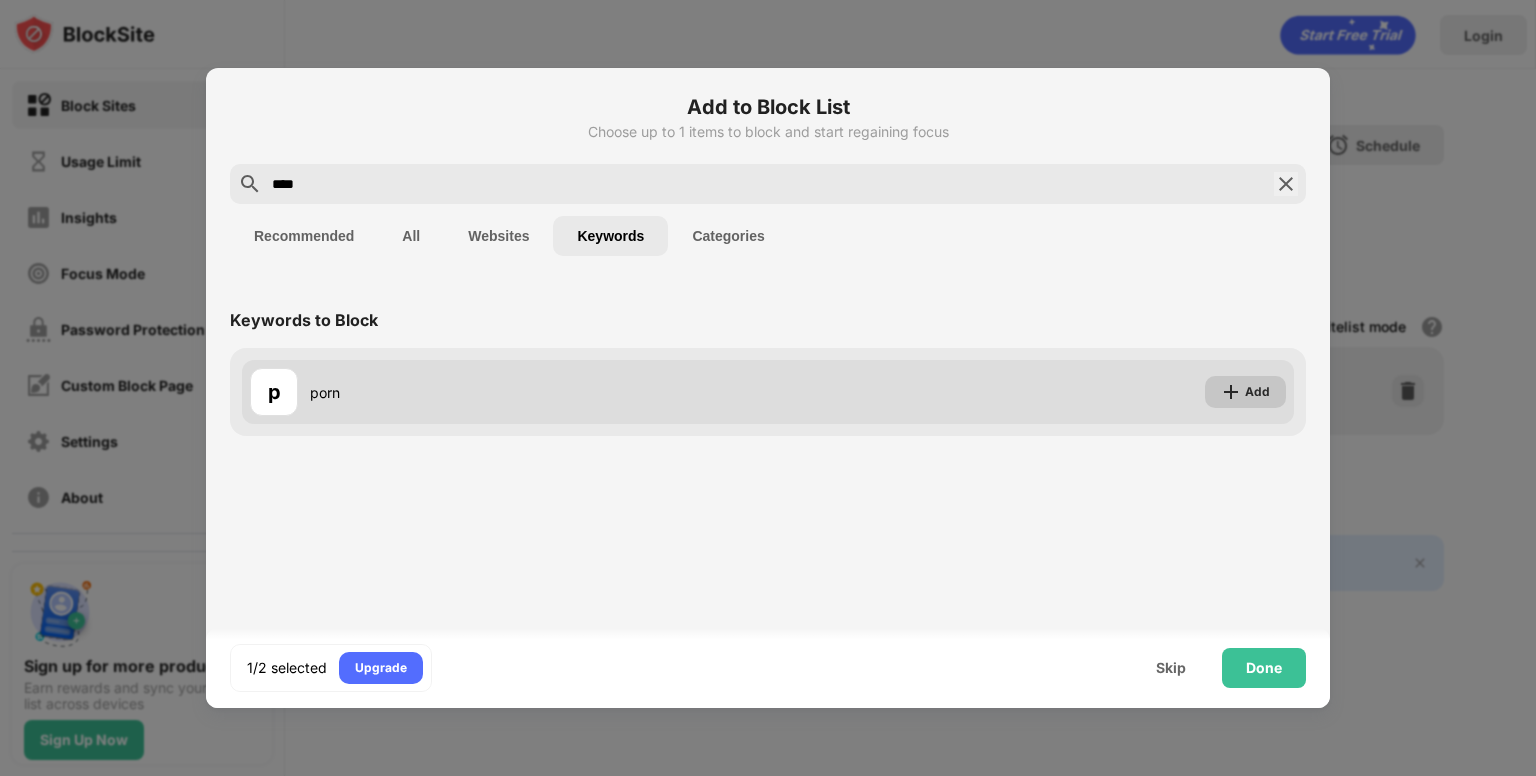 type on "****" 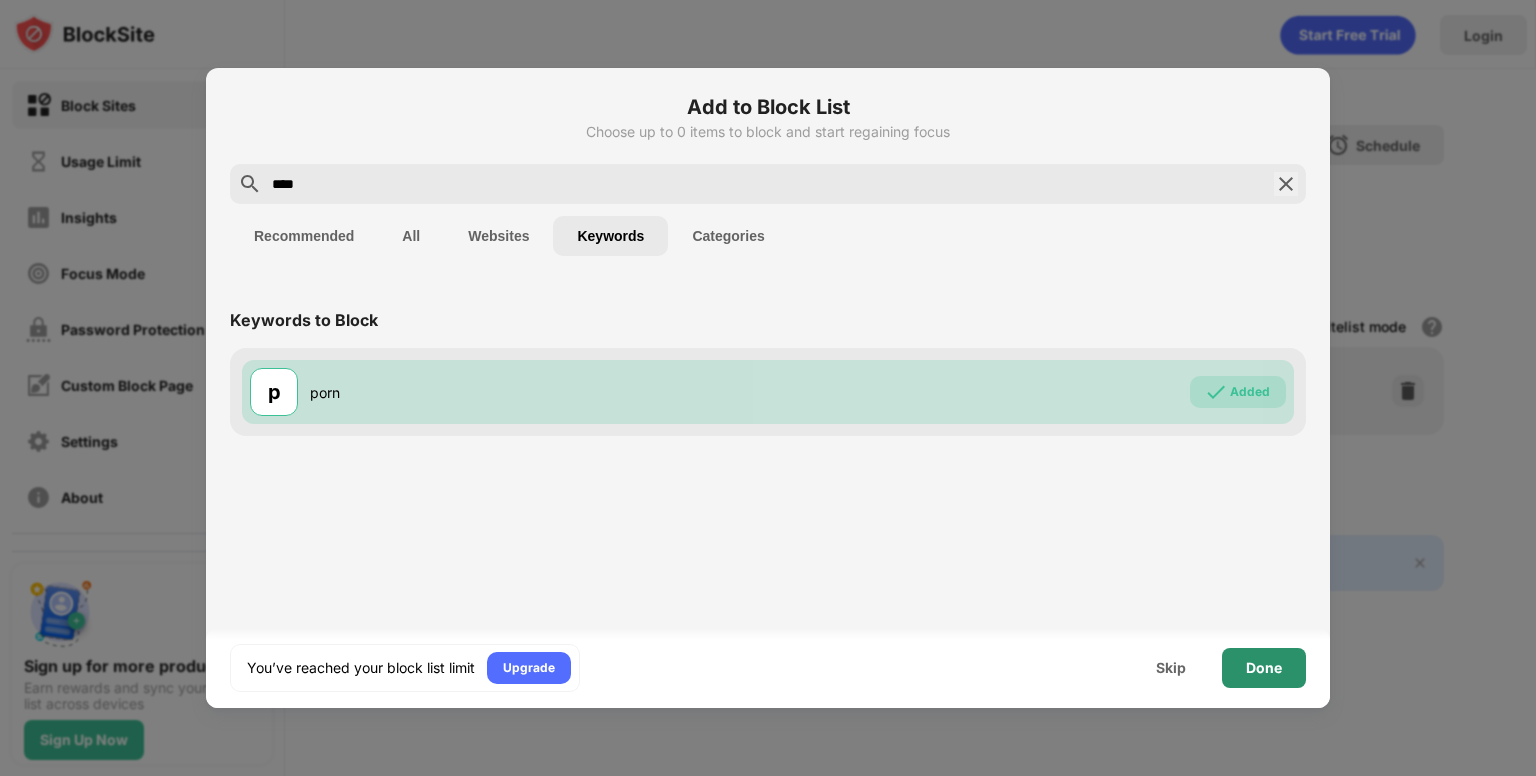 click on "Done" at bounding box center [1264, 668] 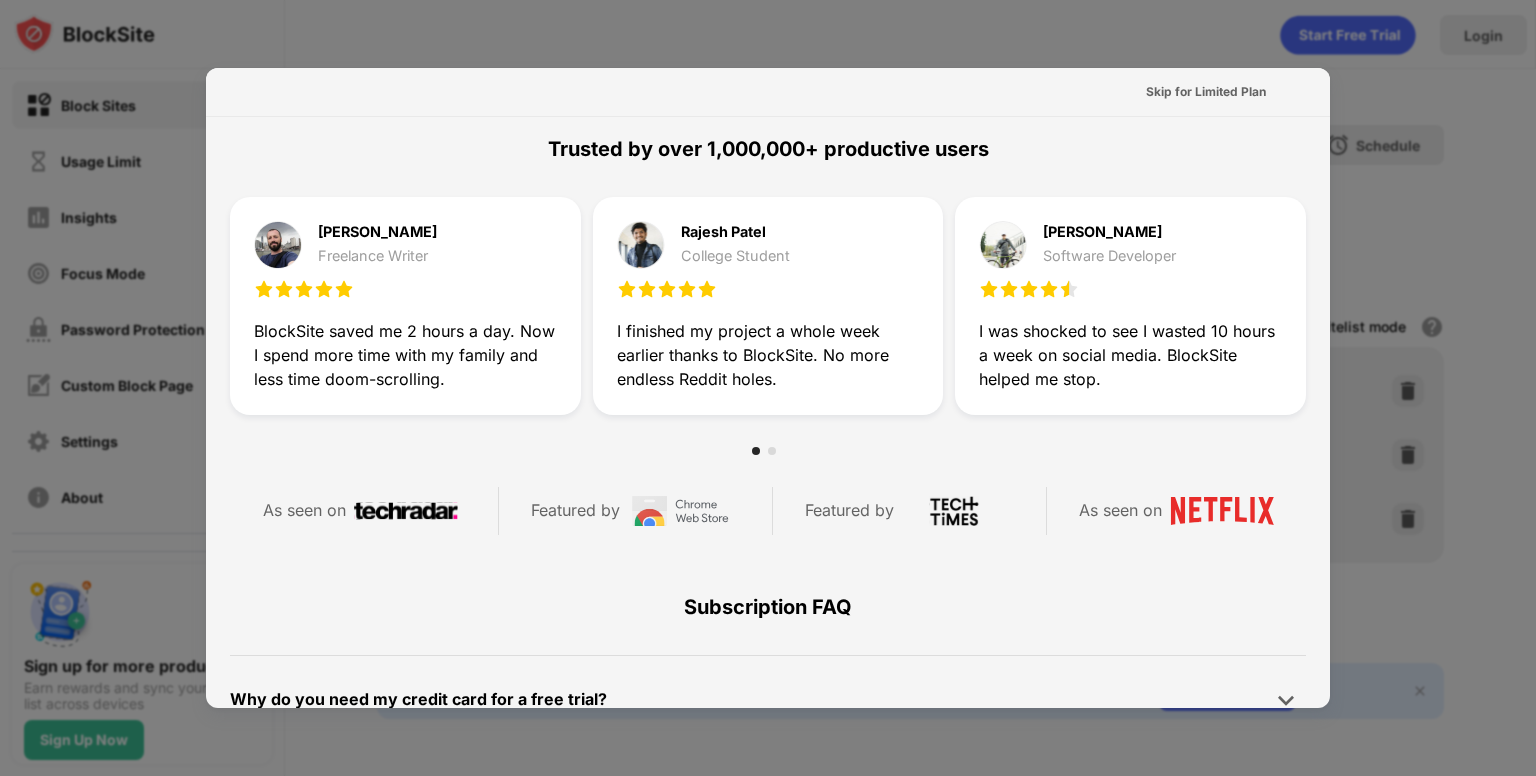 scroll, scrollTop: 562, scrollLeft: 0, axis: vertical 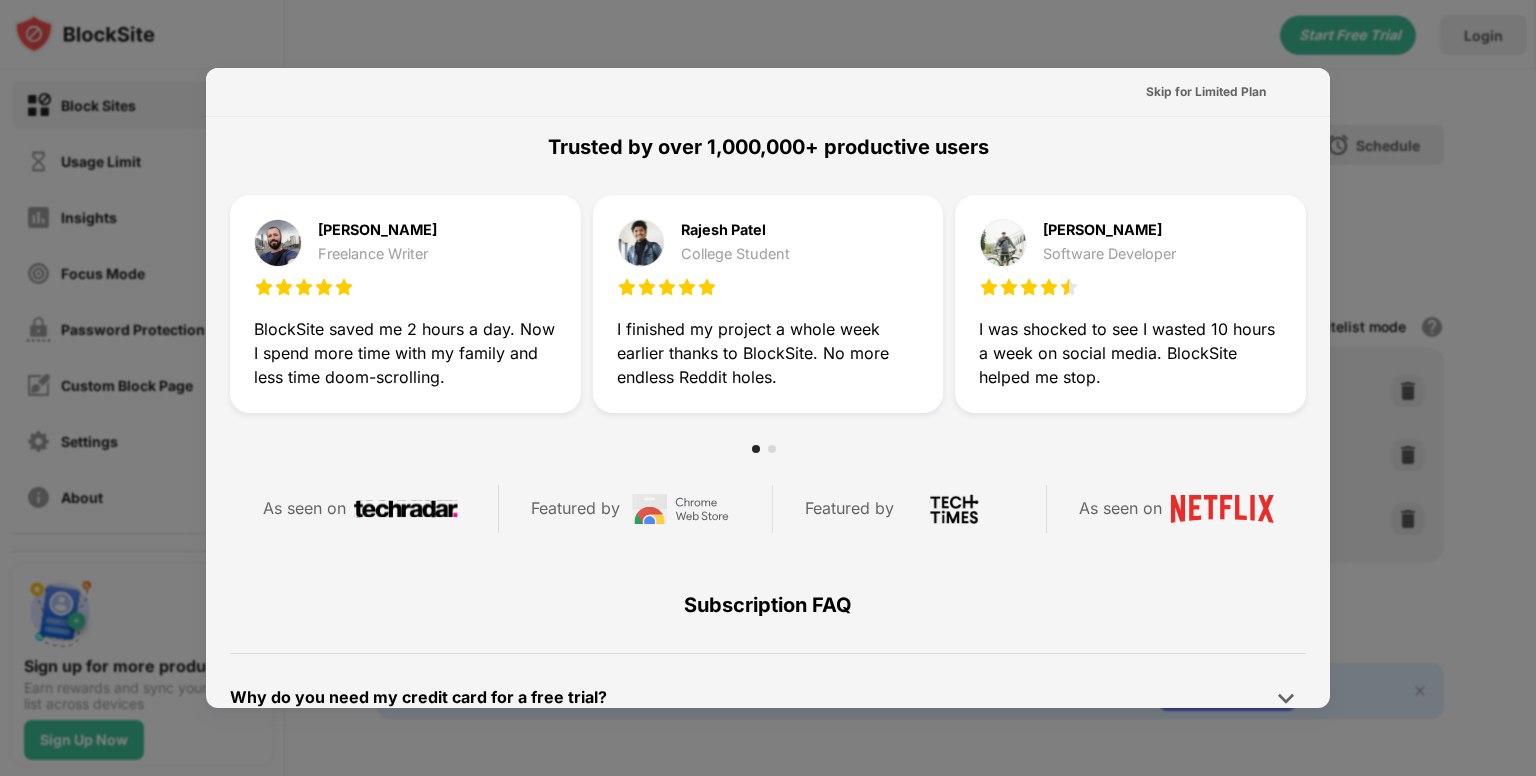 click at bounding box center (768, 388) 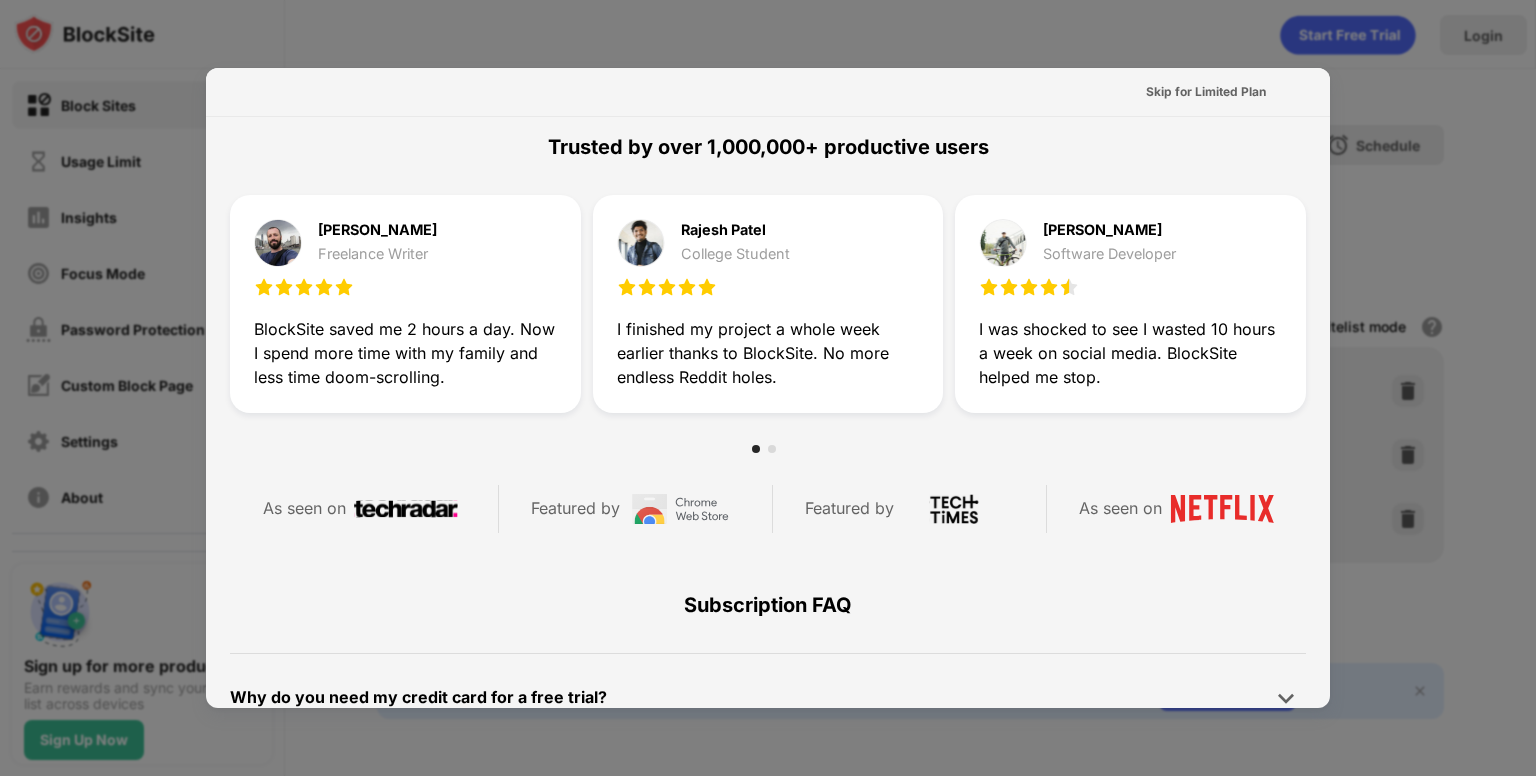 scroll, scrollTop: 975, scrollLeft: 0, axis: vertical 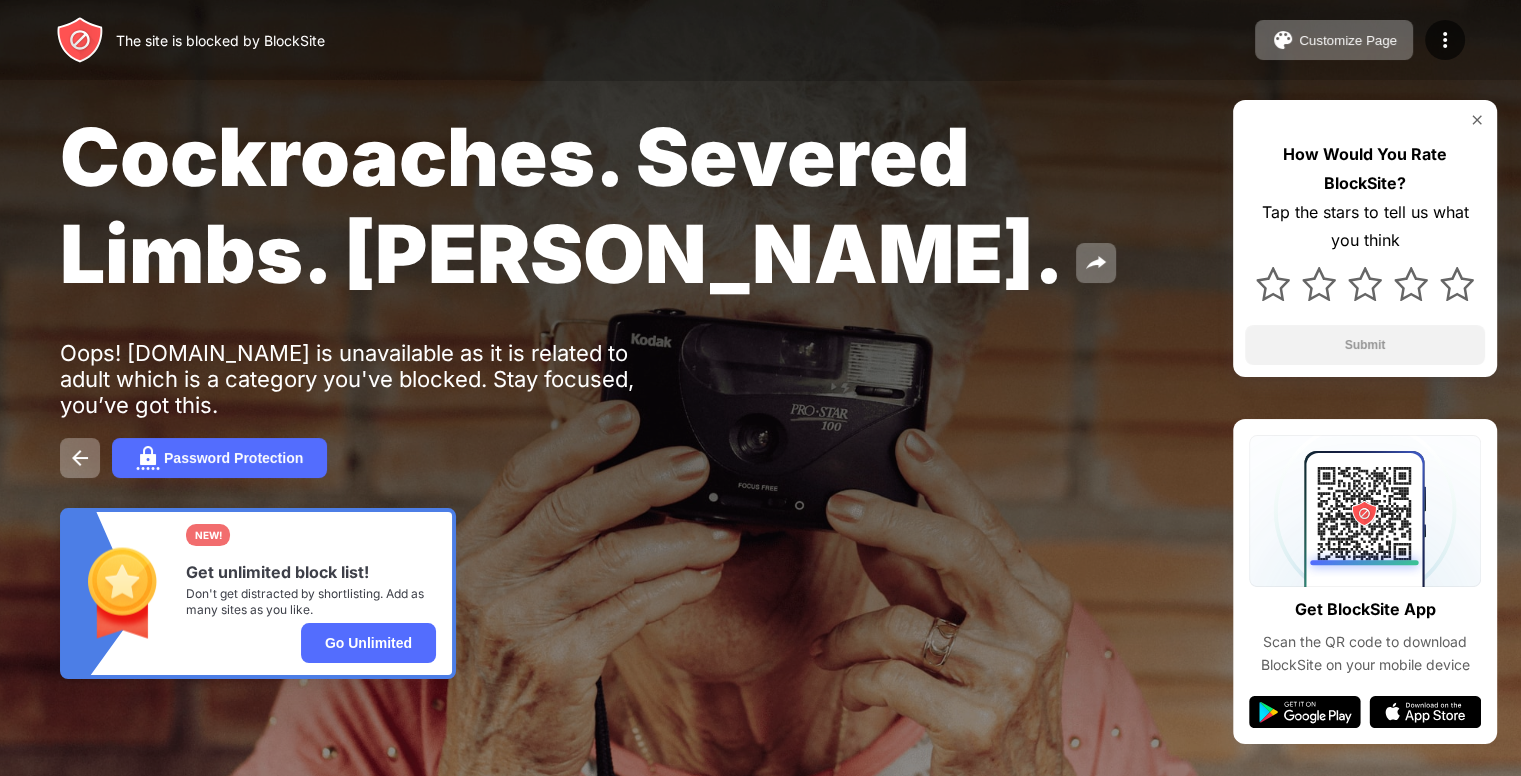 click on "Password Protection" at bounding box center [760, 458] 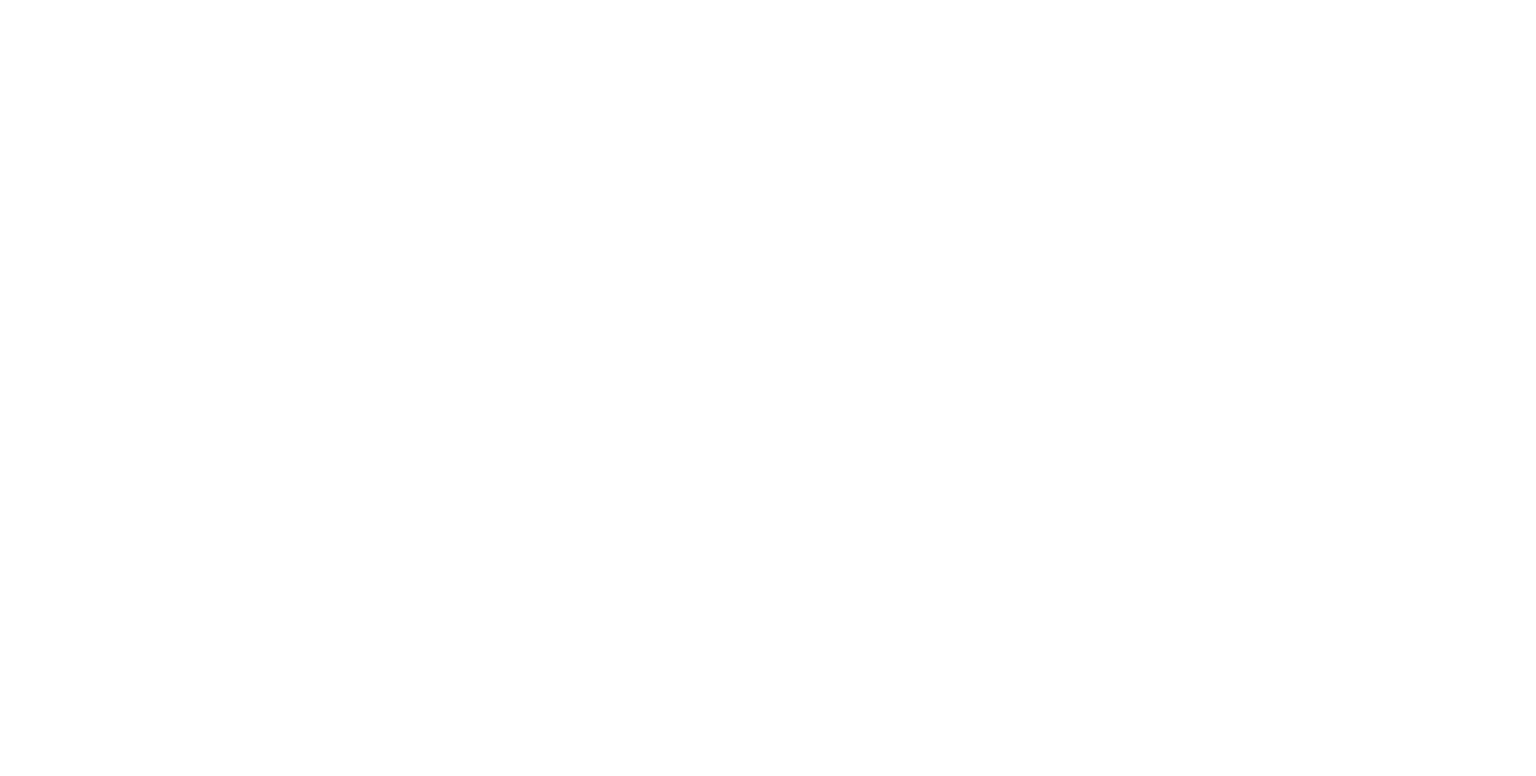 scroll, scrollTop: 0, scrollLeft: 0, axis: both 